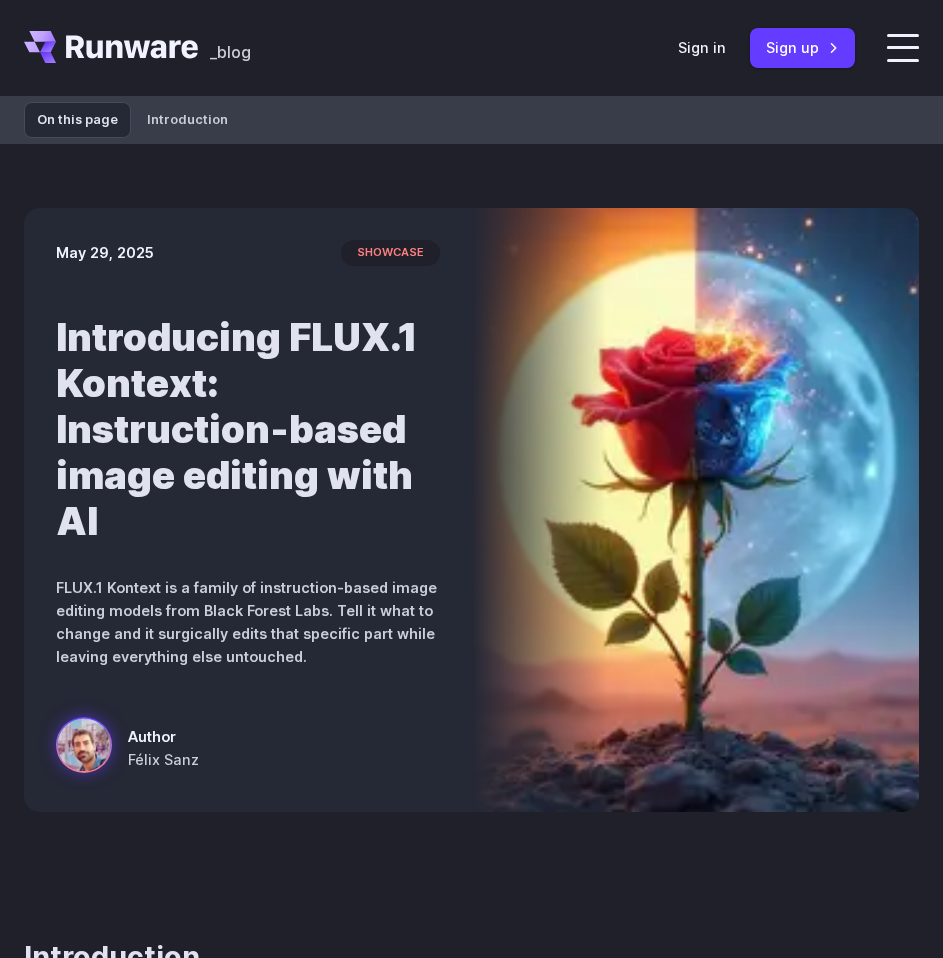 scroll, scrollTop: 1600, scrollLeft: 0, axis: vertical 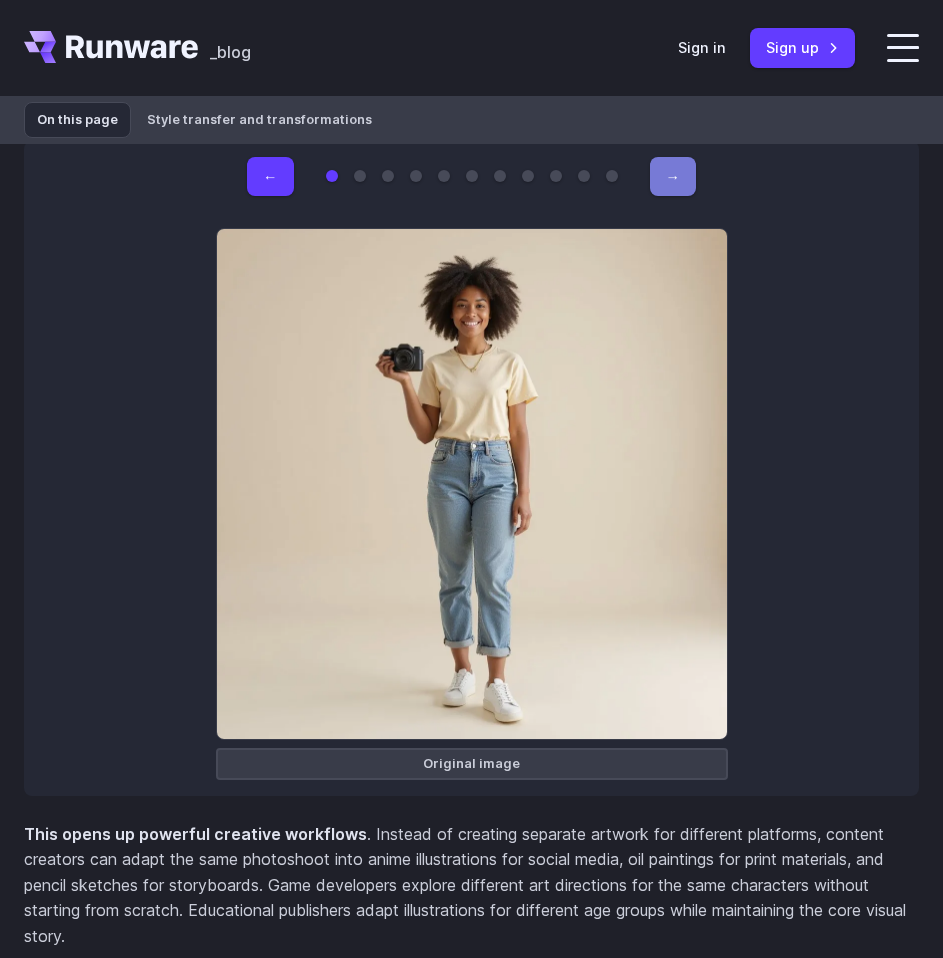 click on "→" at bounding box center (673, 176) 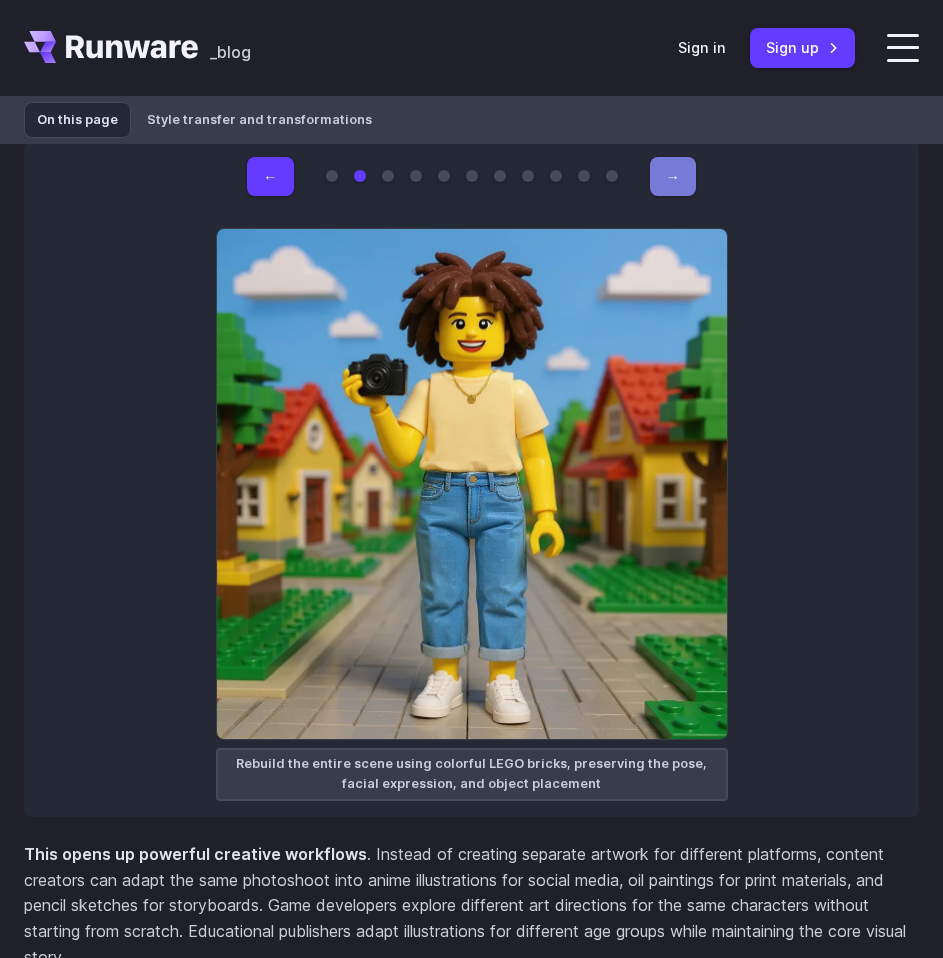 click on "→" at bounding box center (673, 176) 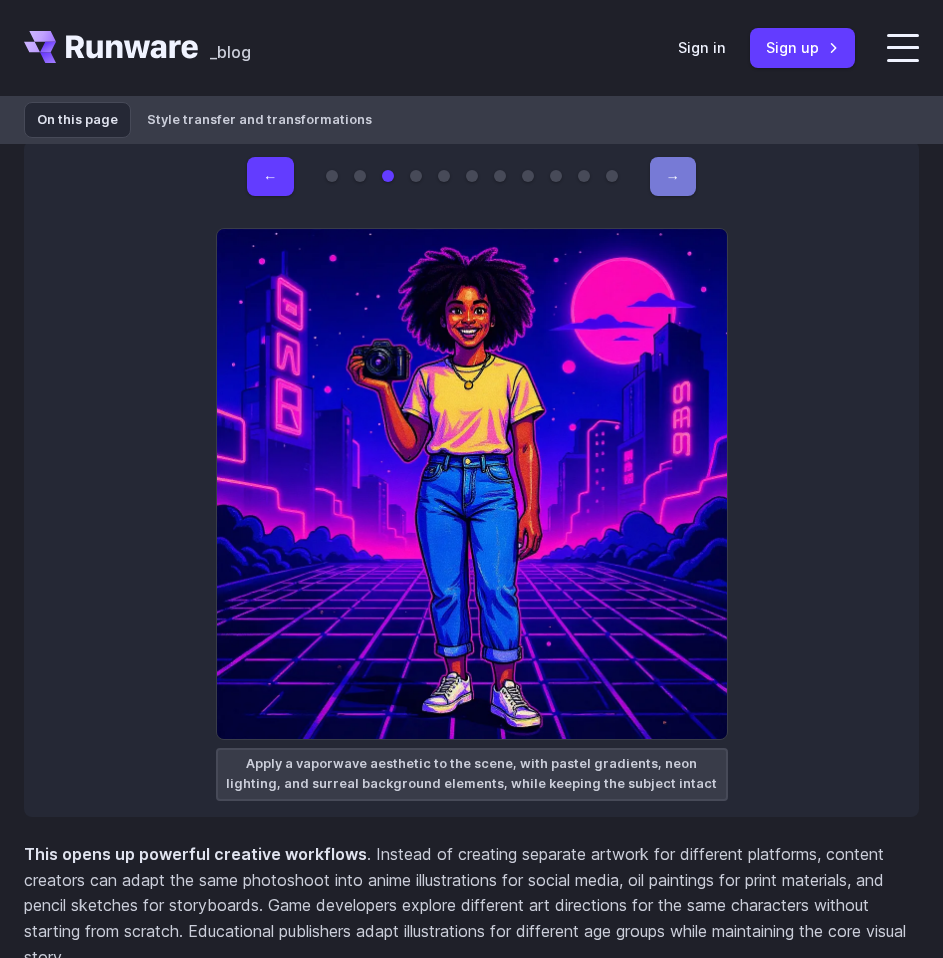 click on "→" at bounding box center [673, 176] 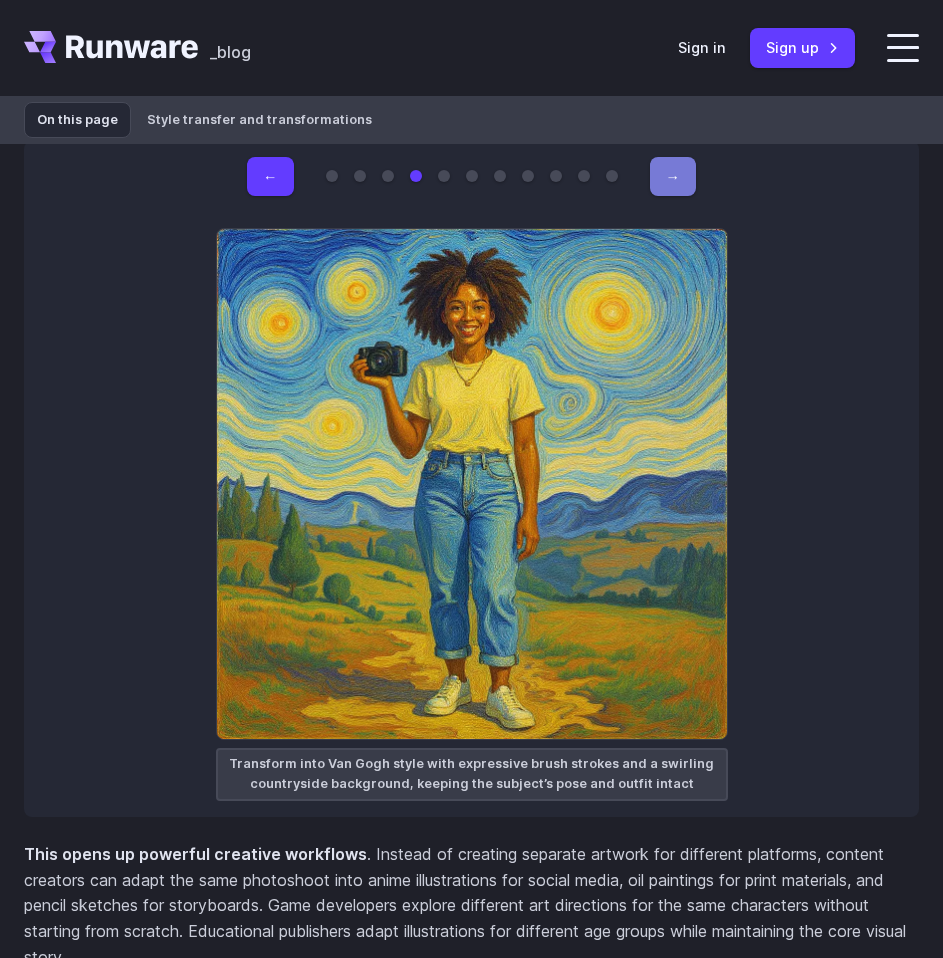 click on "→" at bounding box center [673, 176] 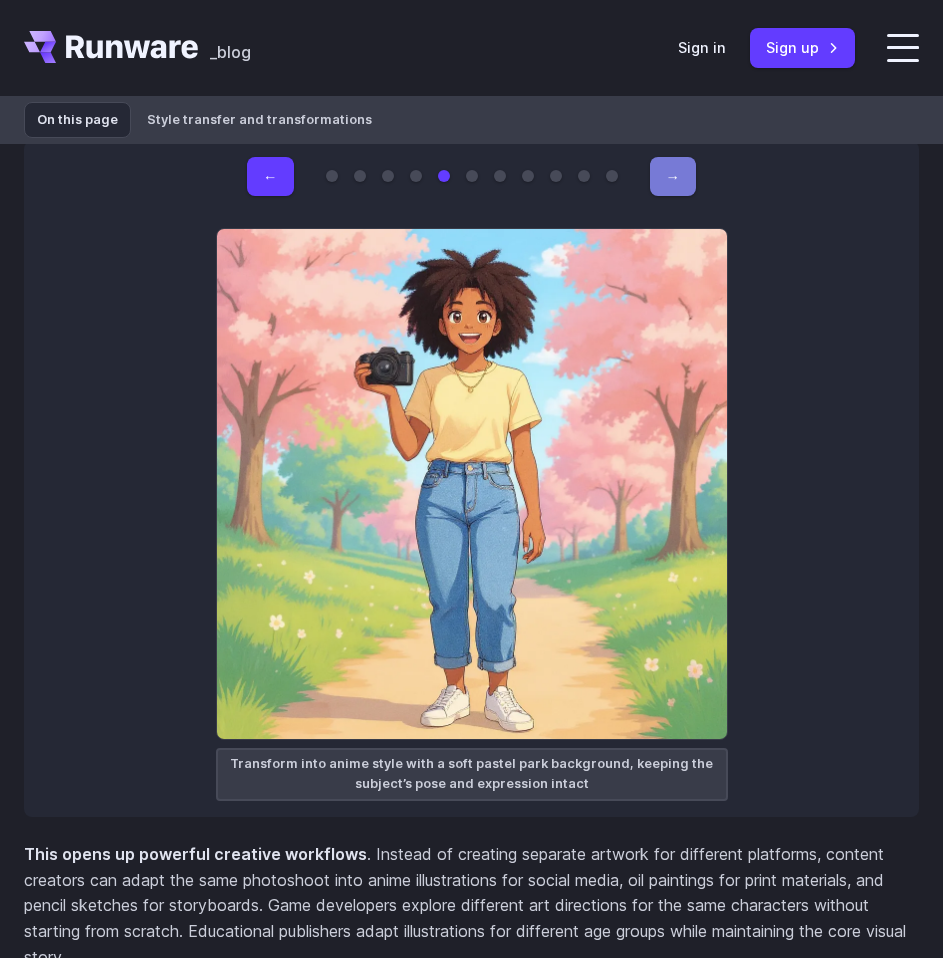 click on "→" at bounding box center [673, 176] 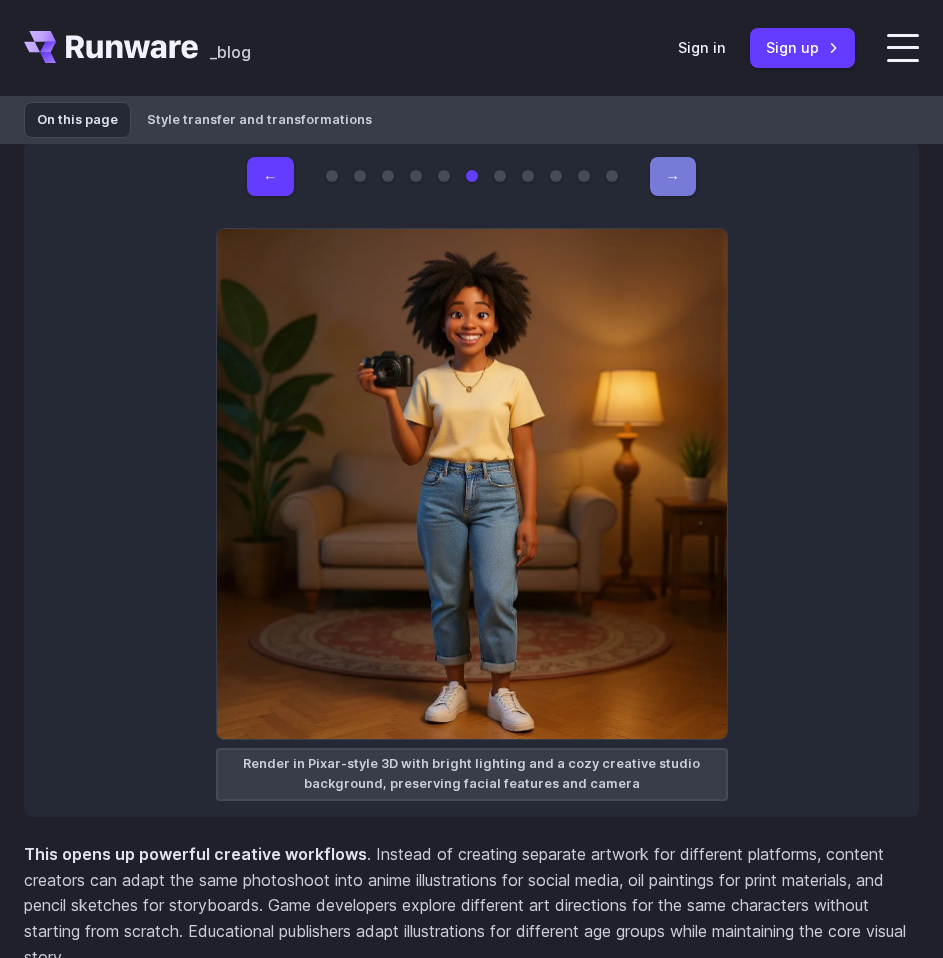click on "→" at bounding box center (673, 176) 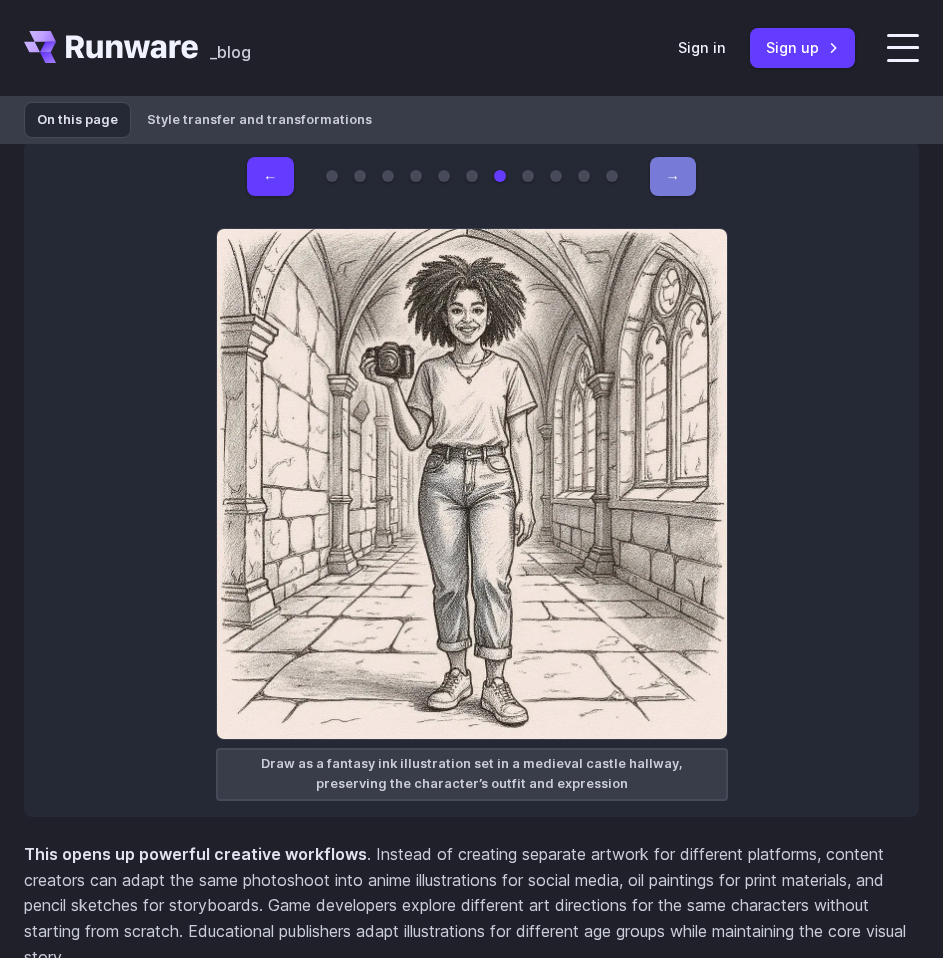 click on "→" at bounding box center (673, 176) 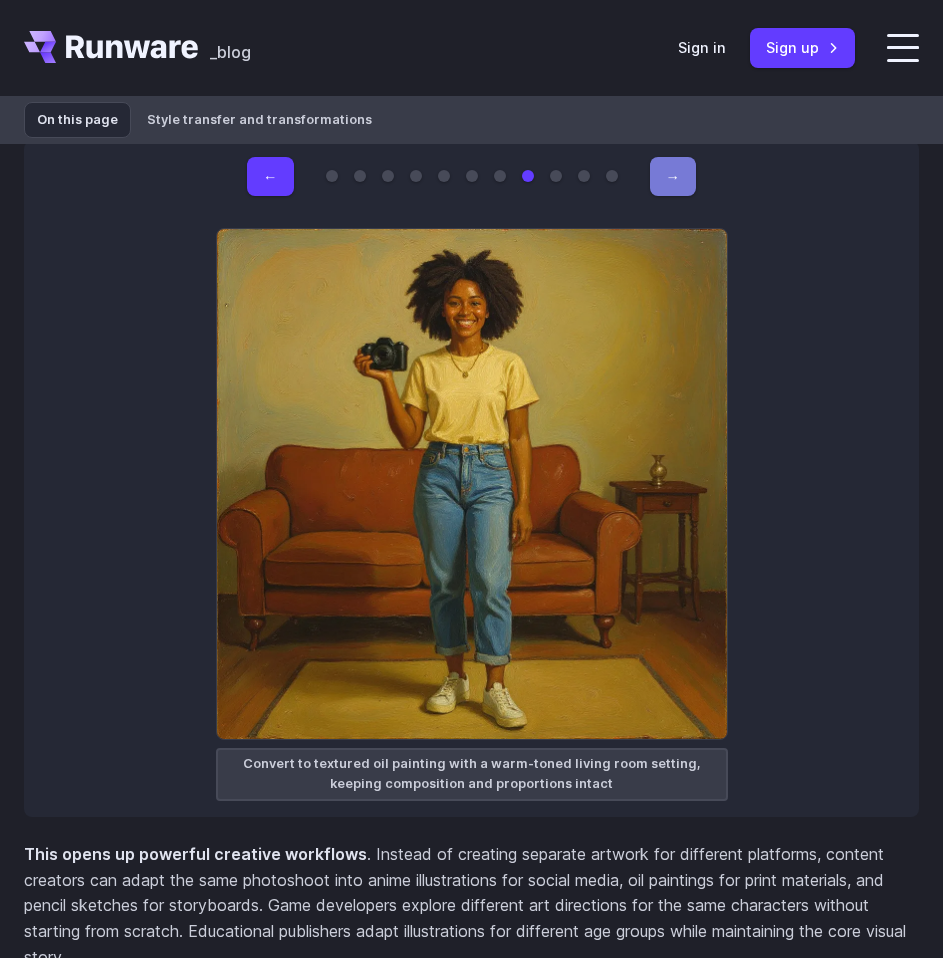 click on "→" at bounding box center (673, 176) 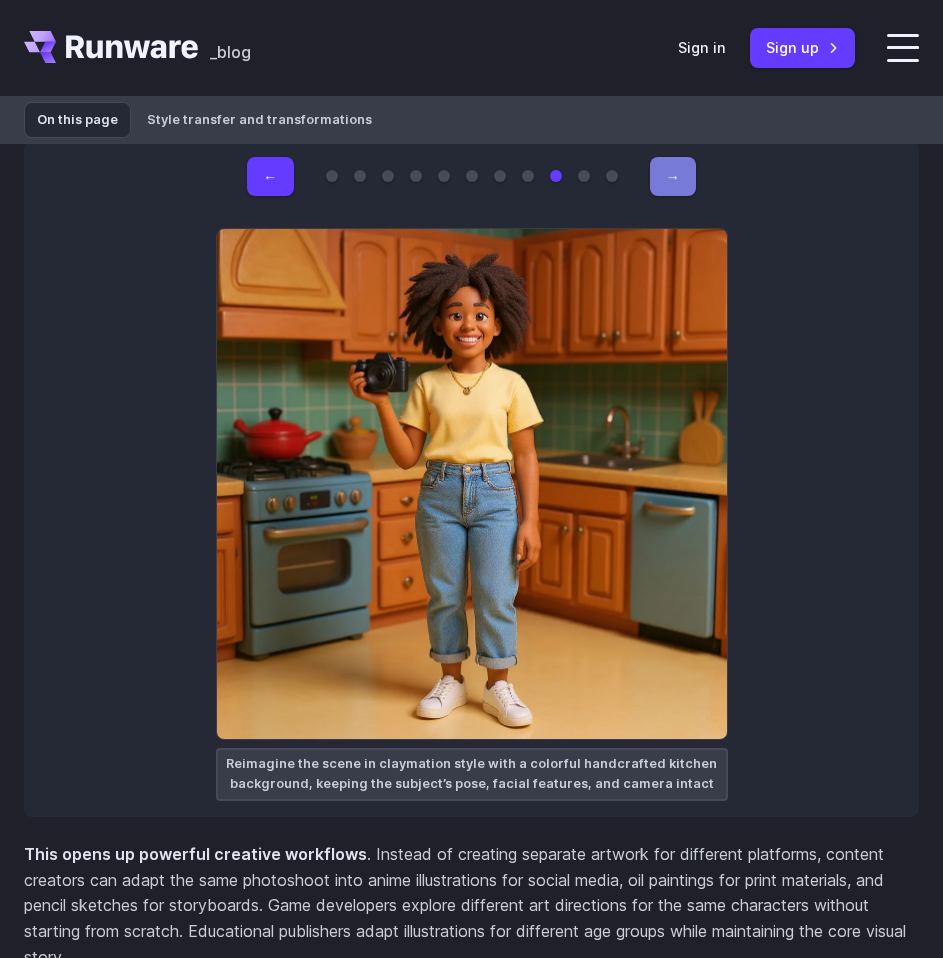 click on "→" at bounding box center (673, 176) 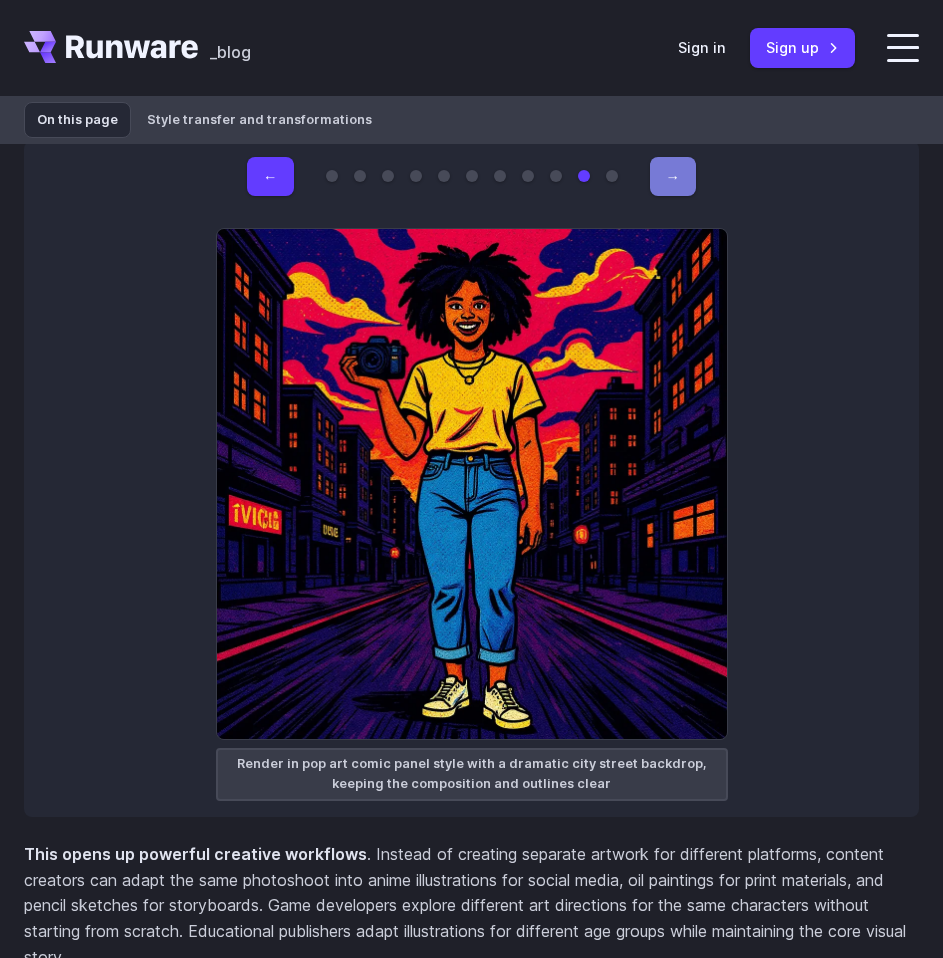click on "→" at bounding box center [673, 176] 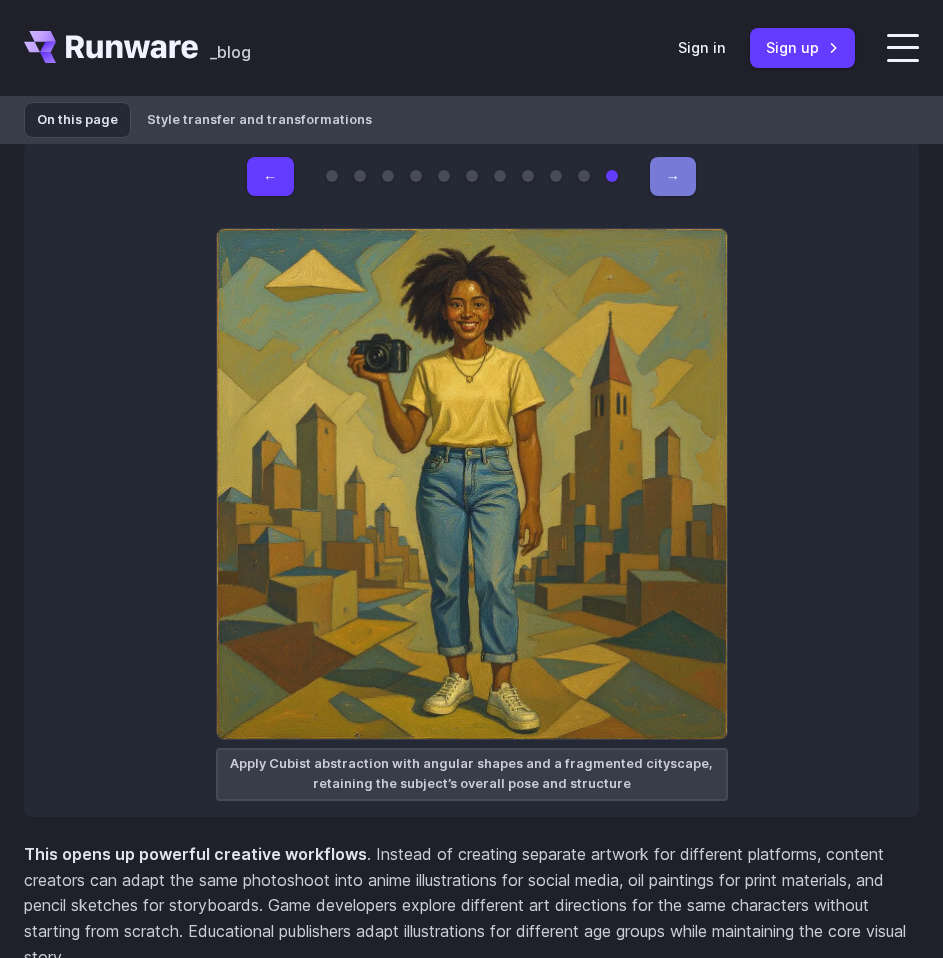 click on "→" at bounding box center [673, 176] 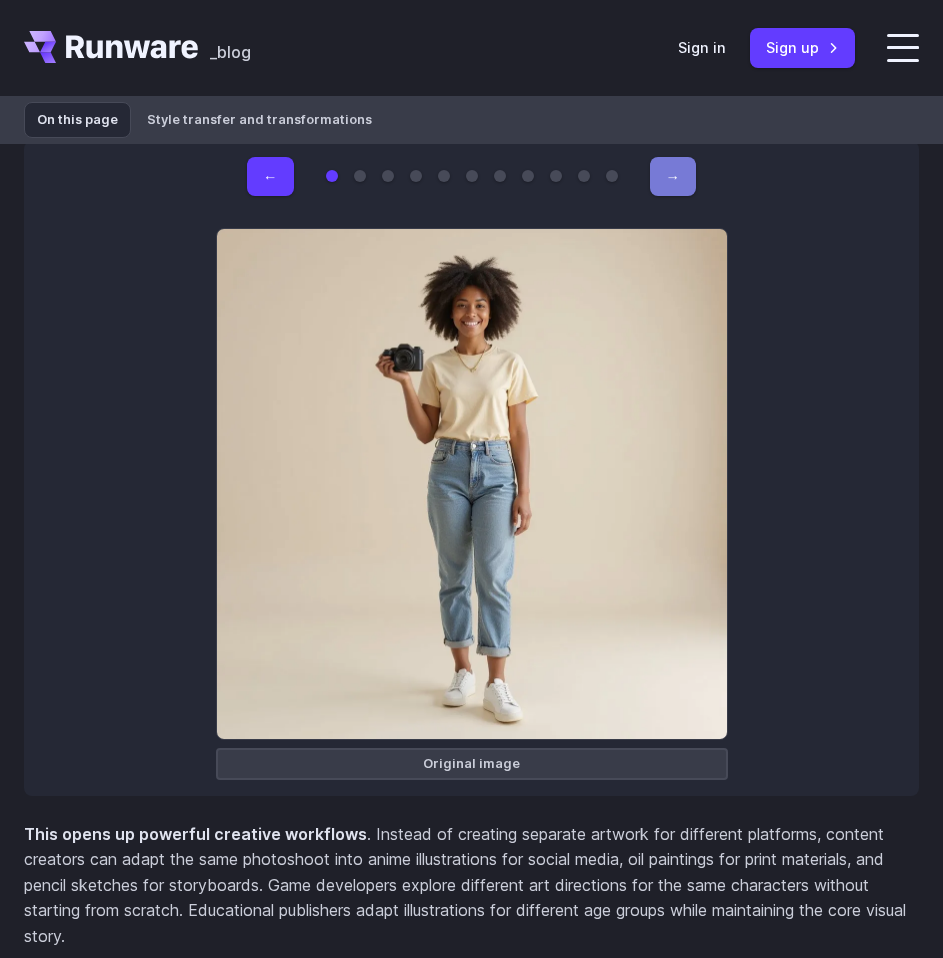 click on "→" at bounding box center [673, 176] 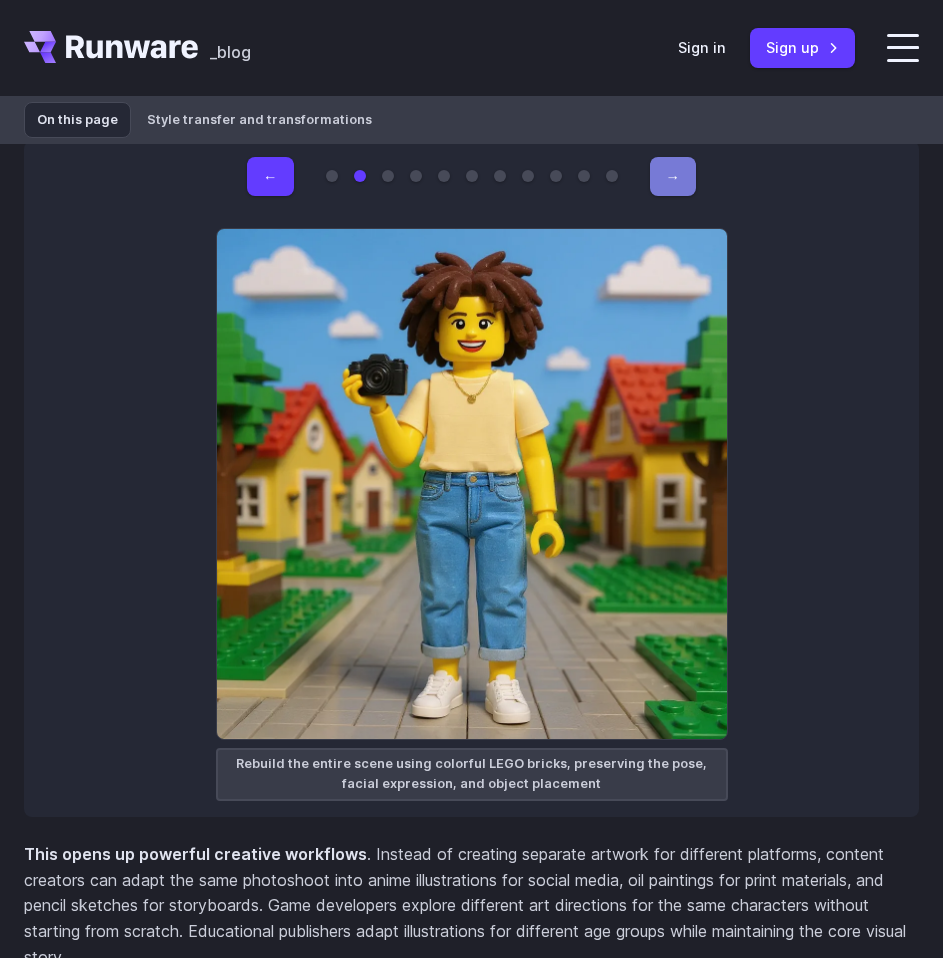 click on "→" at bounding box center (673, 176) 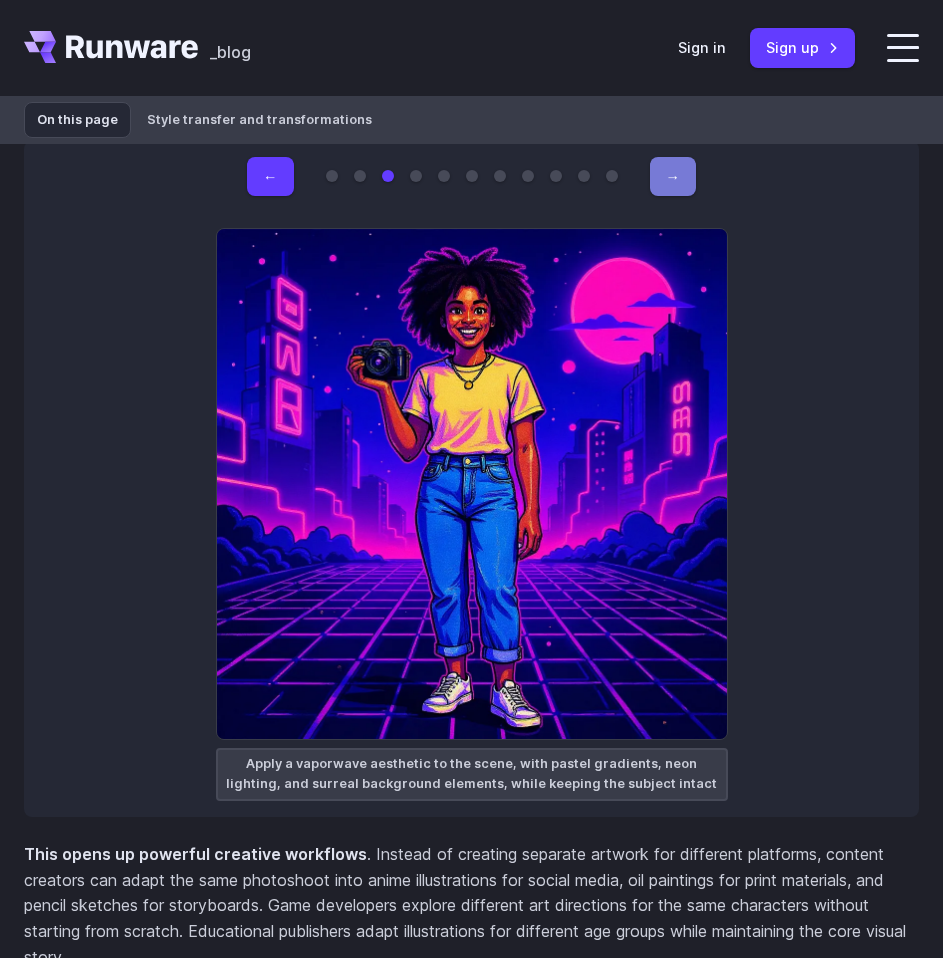 click on "→" at bounding box center [673, 176] 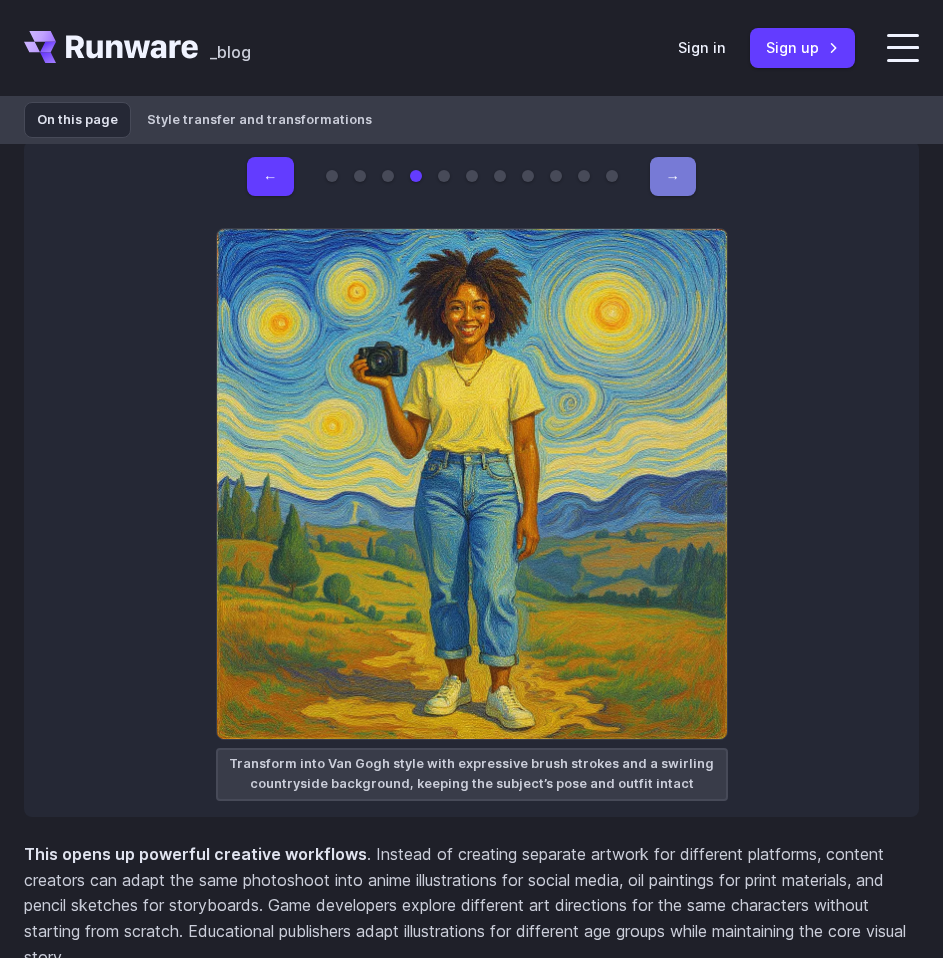 click on "→" at bounding box center (673, 176) 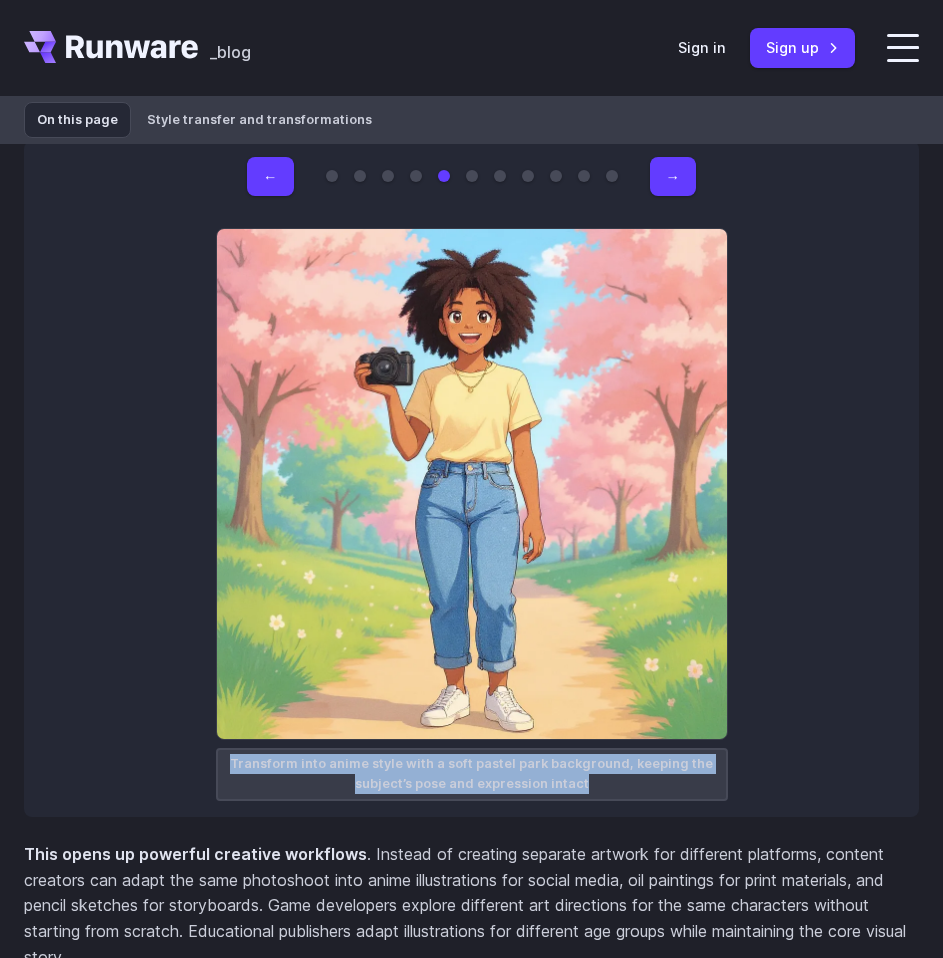 drag, startPoint x: 617, startPoint y: 844, endPoint x: 239, endPoint y: 820, distance: 378.76114 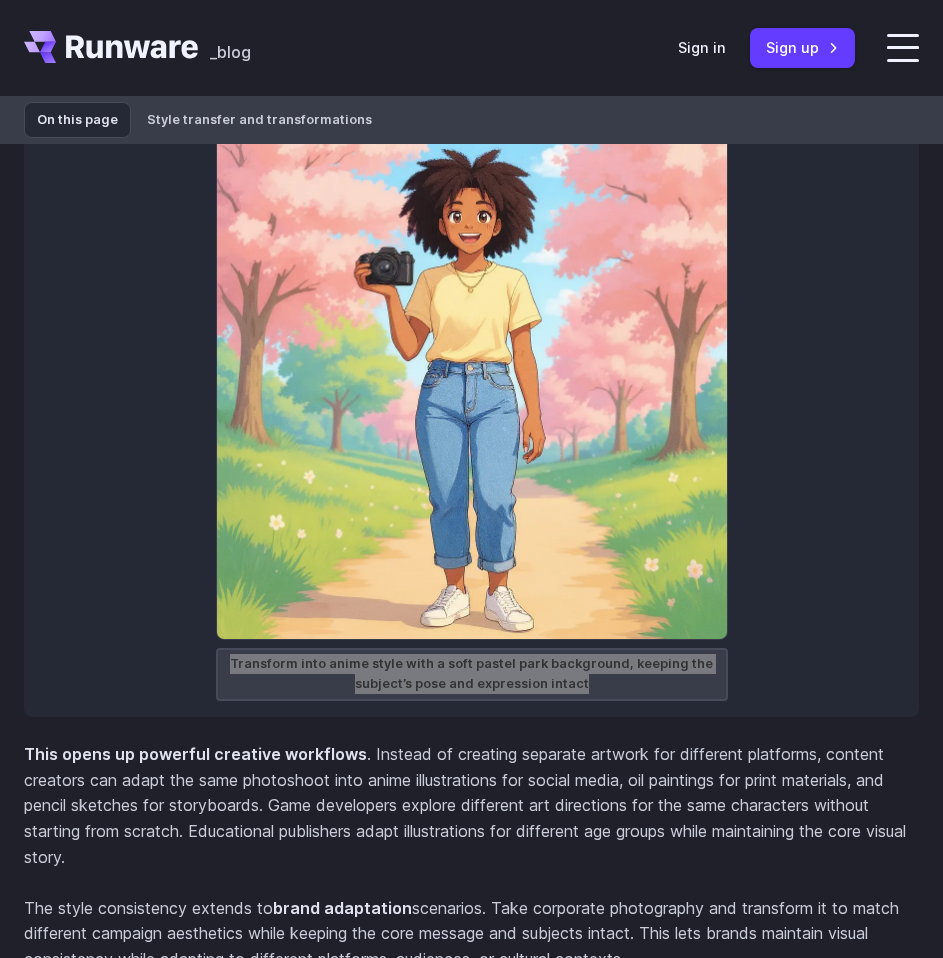 scroll, scrollTop: 13200, scrollLeft: 0, axis: vertical 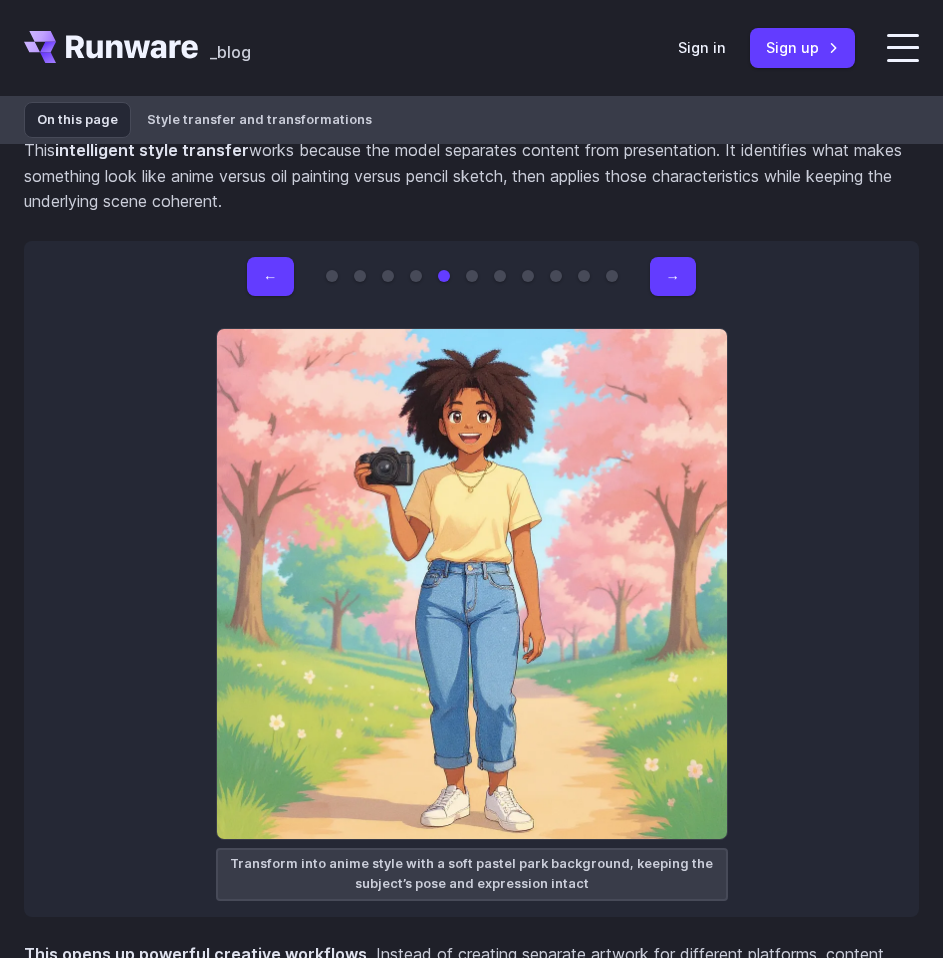 click on "←                                                                               →                    Original image        Rebuild the entire scene using colorful LEGO bricks, preserving the pose, facial expression, and object placement        Apply a vaporwave aesthetic to the scene, with pastel gradients, neon lighting, and surreal background elements, while keeping the subject intact        Transform into Van Gogh style with expressive brush strokes and a swirling countryside background, keeping the subject’s pose and outfit intact        Transform into anime style with a soft pastel park background, keeping the subject’s pose and expression intact        Render in Pixar-style 3D with bright lighting and a cozy creative studio background, preserving facial features and camera        Draw as a fantasy ink illustration set in a medieval castle hallway, preserving the character’s outfit and expression" at bounding box center (471, 579) 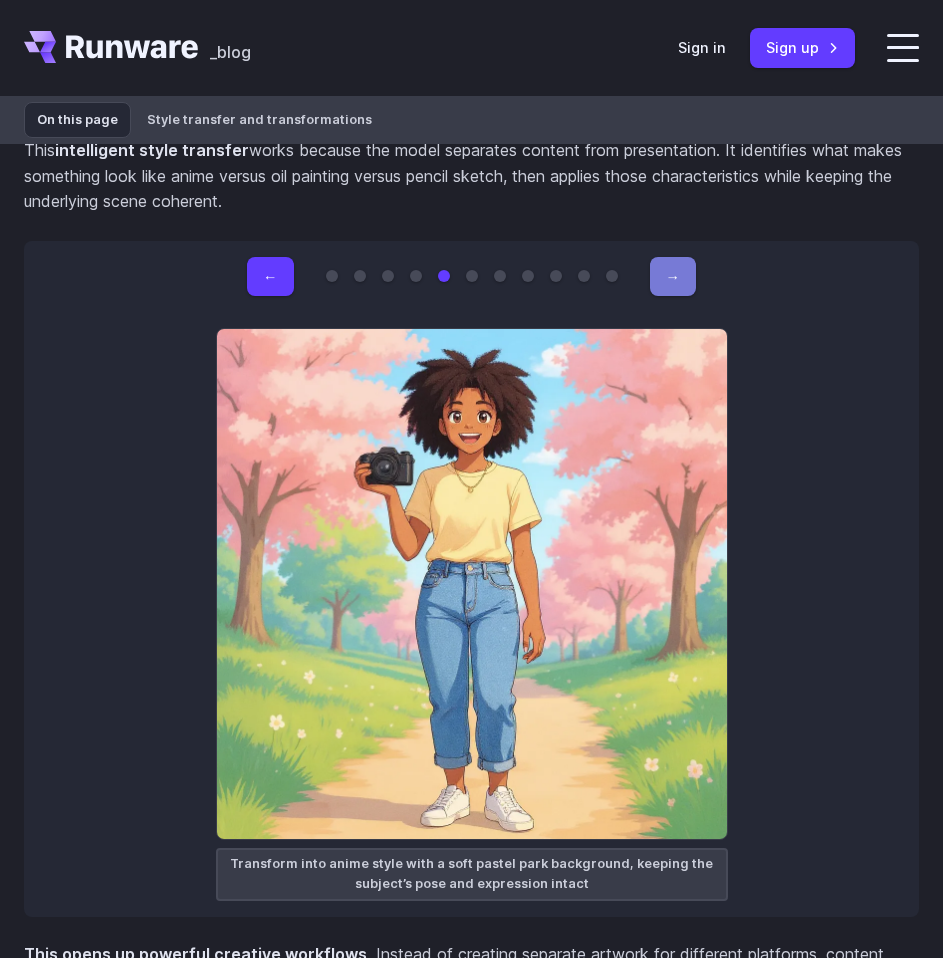 click on "→" at bounding box center [673, 276] 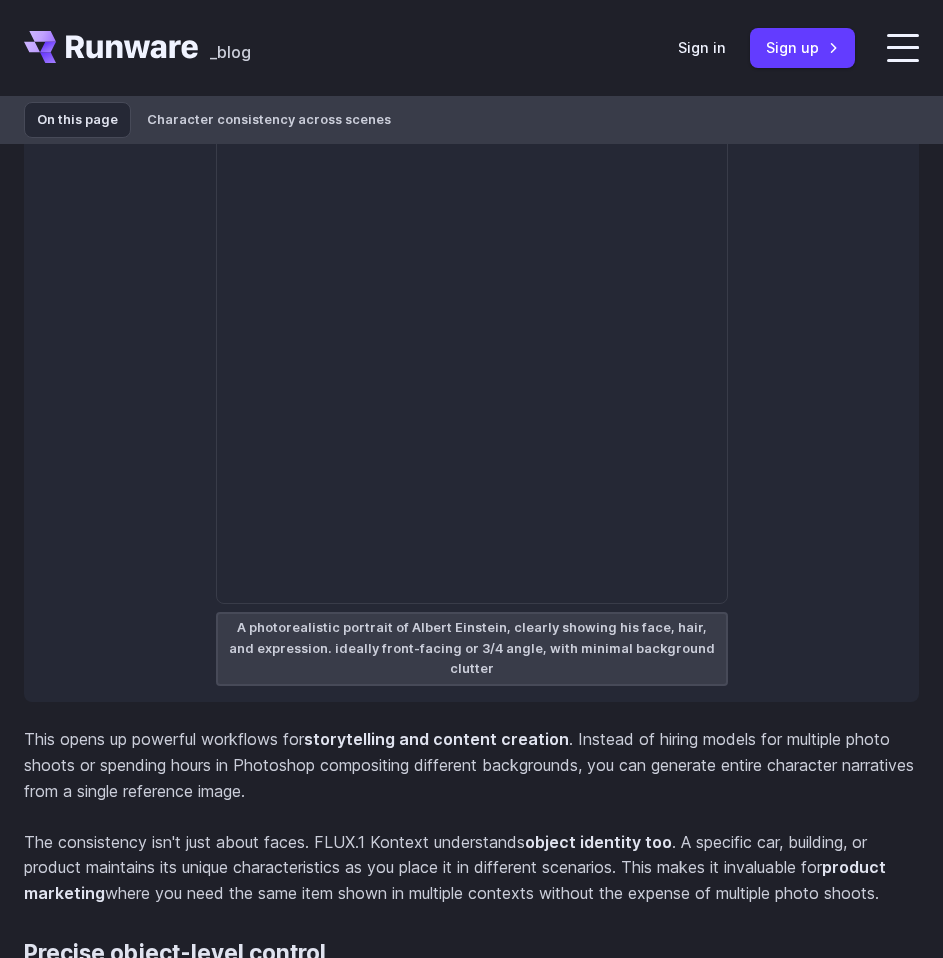scroll, scrollTop: 6000, scrollLeft: 0, axis: vertical 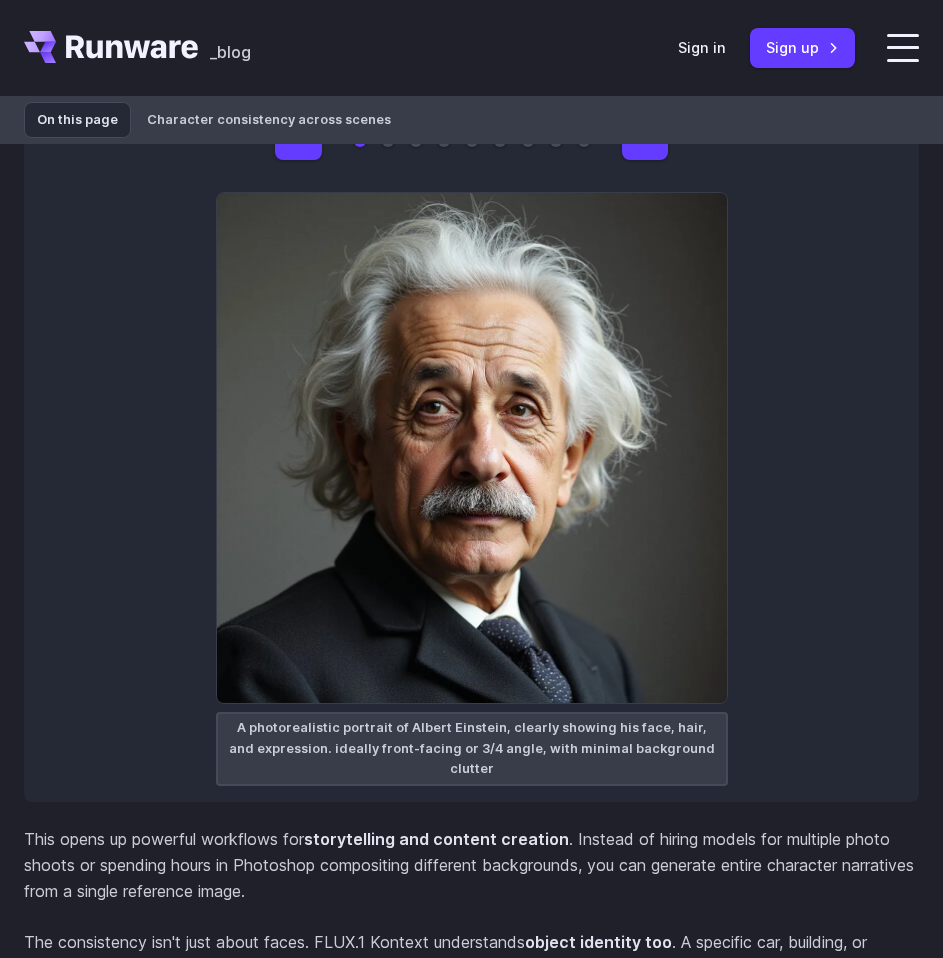 click on "←                                                                   →                    A photorealistic portrait of Albert Einstein, clearly showing his face, hair, and expression. ideally front-facing or 3/4 angle, with minimal background clutter        Place the same man walking through a futuristic neon-lit city at night, wearing a cyberpunk jacket and augmented reality glasses, keeping his facial features, hair, and expression exactly the same        Place the same man standing in a snowy mountain base camp with a climbing jacket and gear, surrounded by tents and flags, keeping his facial features, hair, and expression exactly the same        Place the same man in a royal palace wearing an ornate king’s robe and crown, sitting on a golden throne, keeping his facial features, hair, and expression exactly the same        Place the same man on the surface of Mars wearing a full astronaut suit with the helmet open, keeping his facial features, hair, and expression exactly the same" at bounding box center (471, 453) 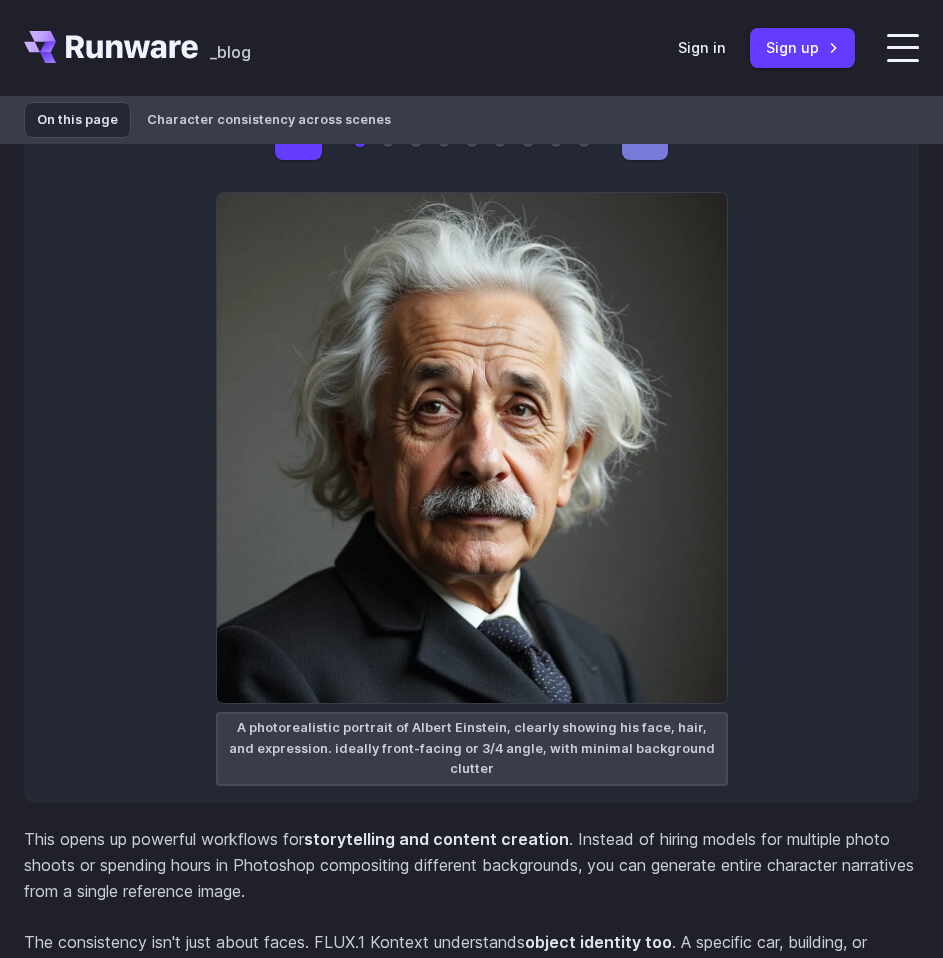 click on "→" at bounding box center (645, 140) 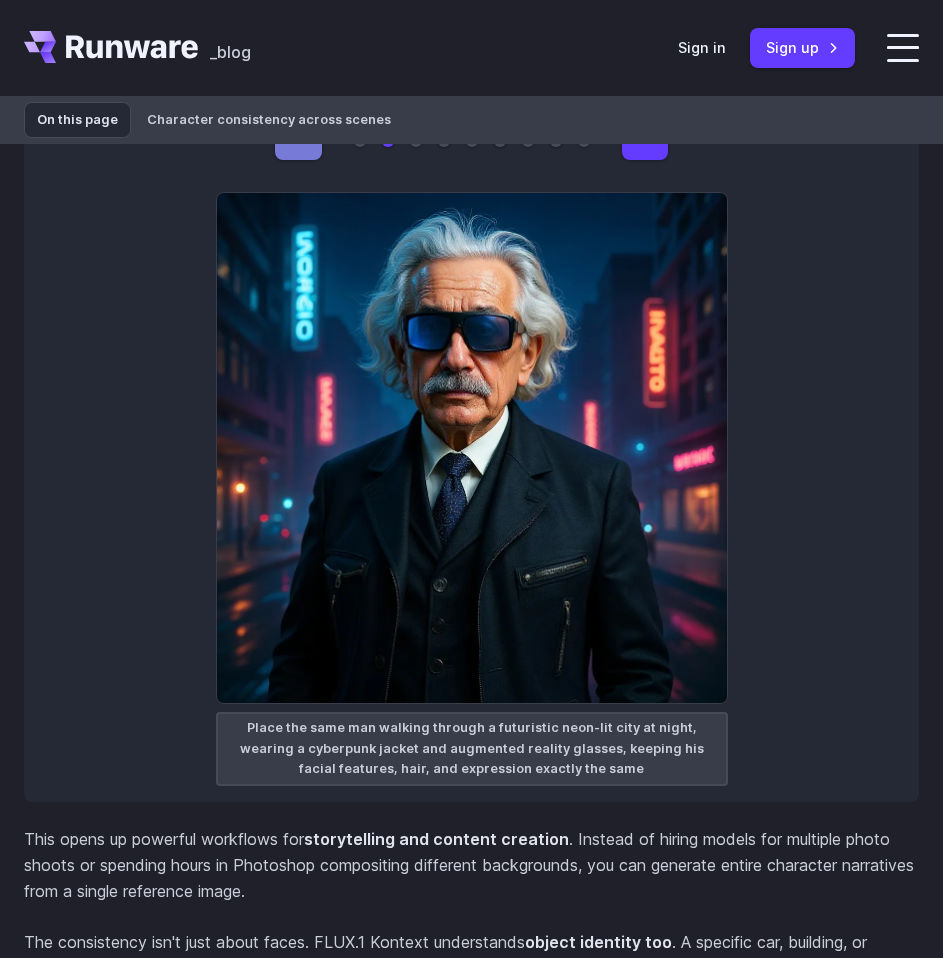click on "←" at bounding box center (298, 140) 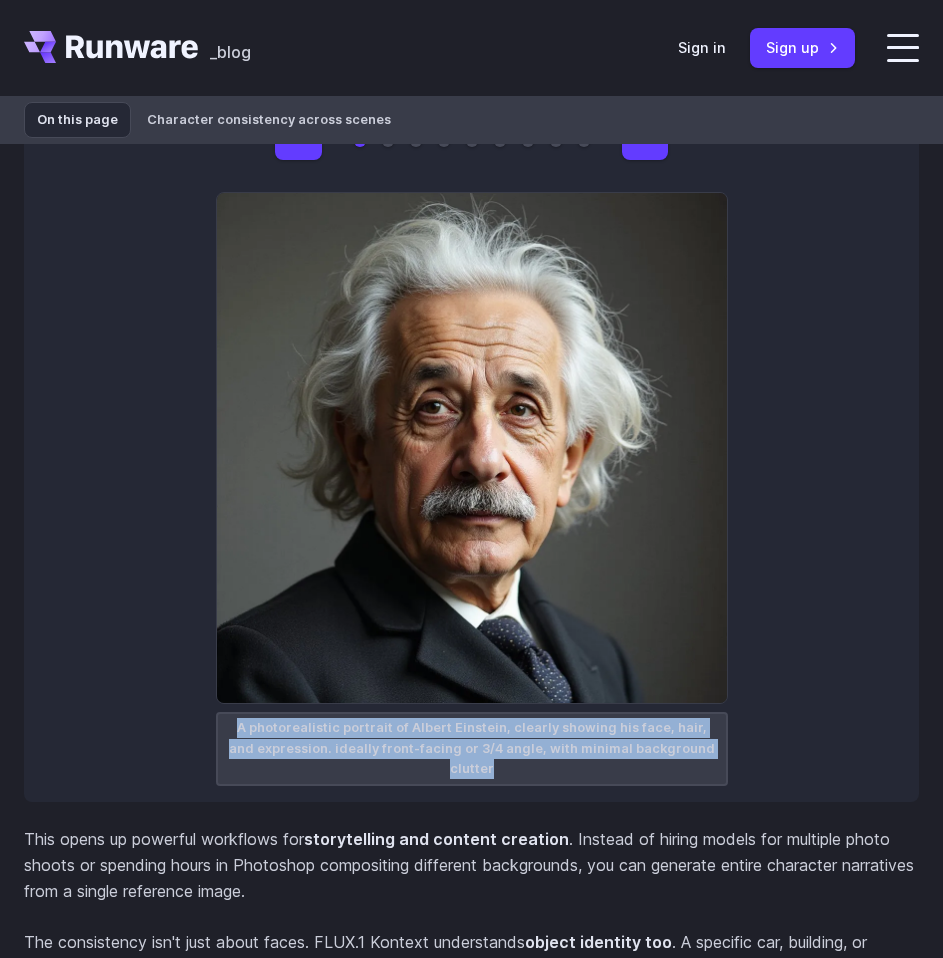 drag, startPoint x: 712, startPoint y: 844, endPoint x: 221, endPoint y: 831, distance: 491.17206 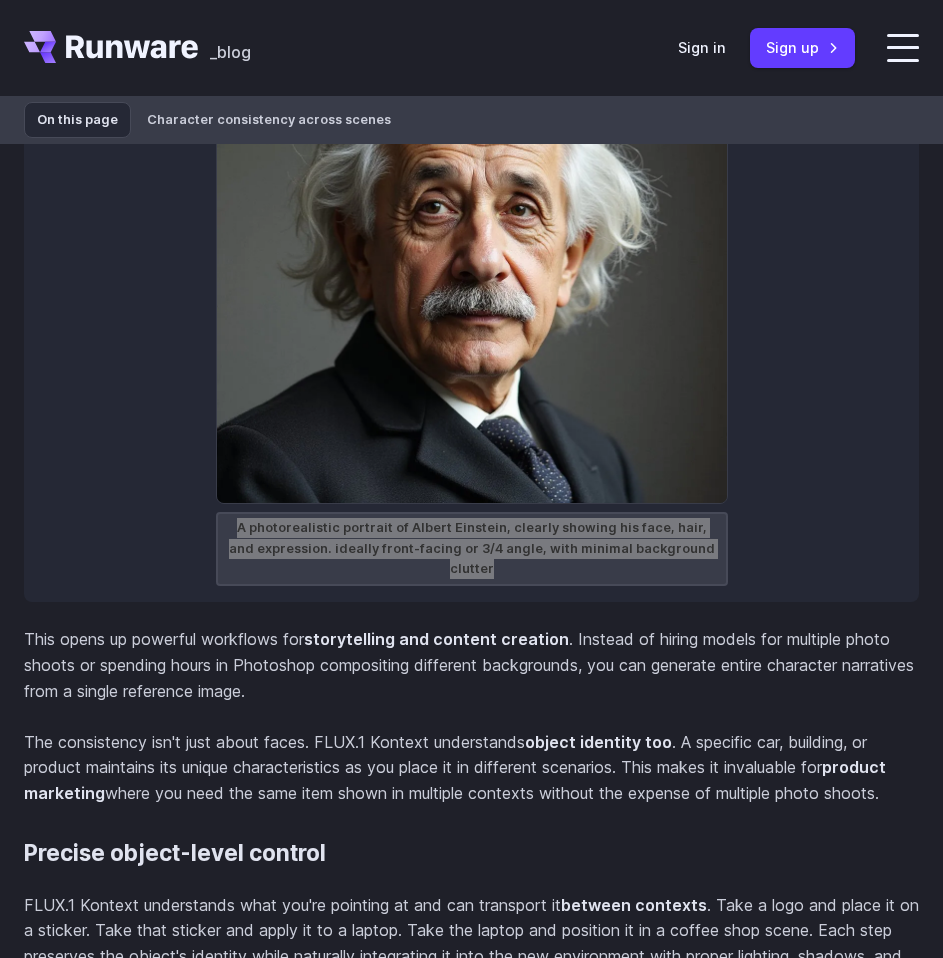 scroll, scrollTop: 5700, scrollLeft: 0, axis: vertical 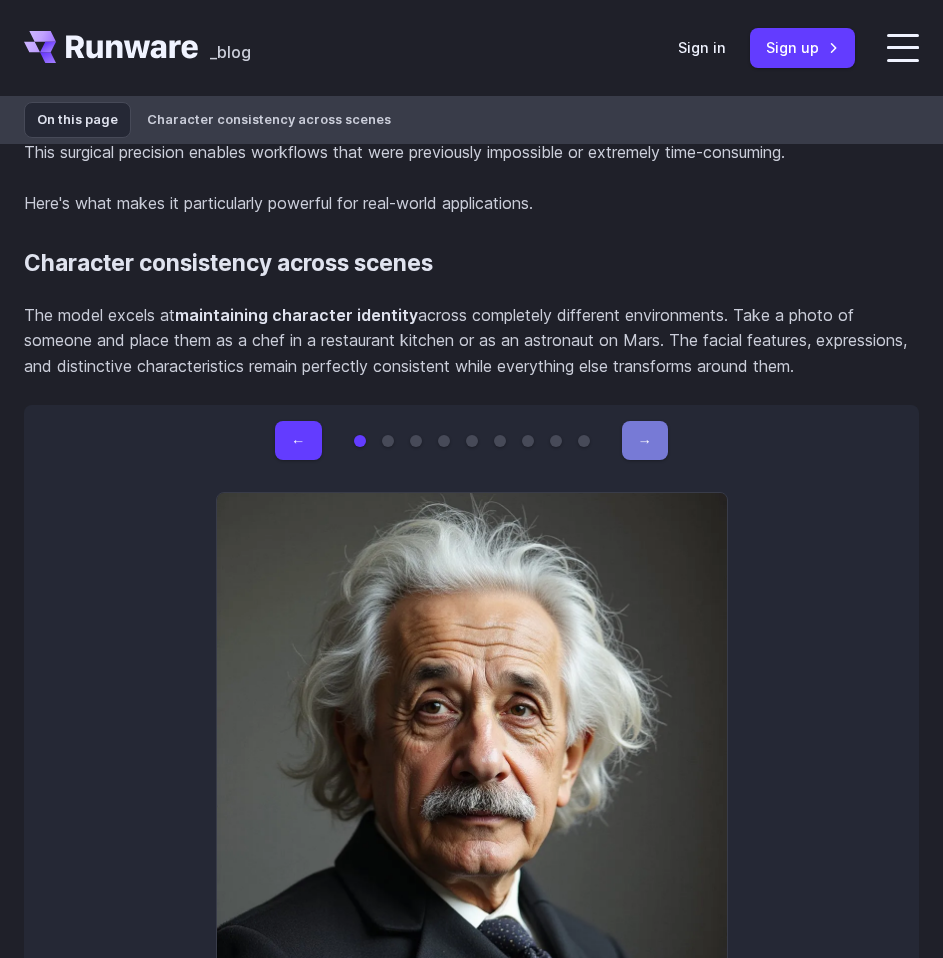 click on "→" at bounding box center [645, 440] 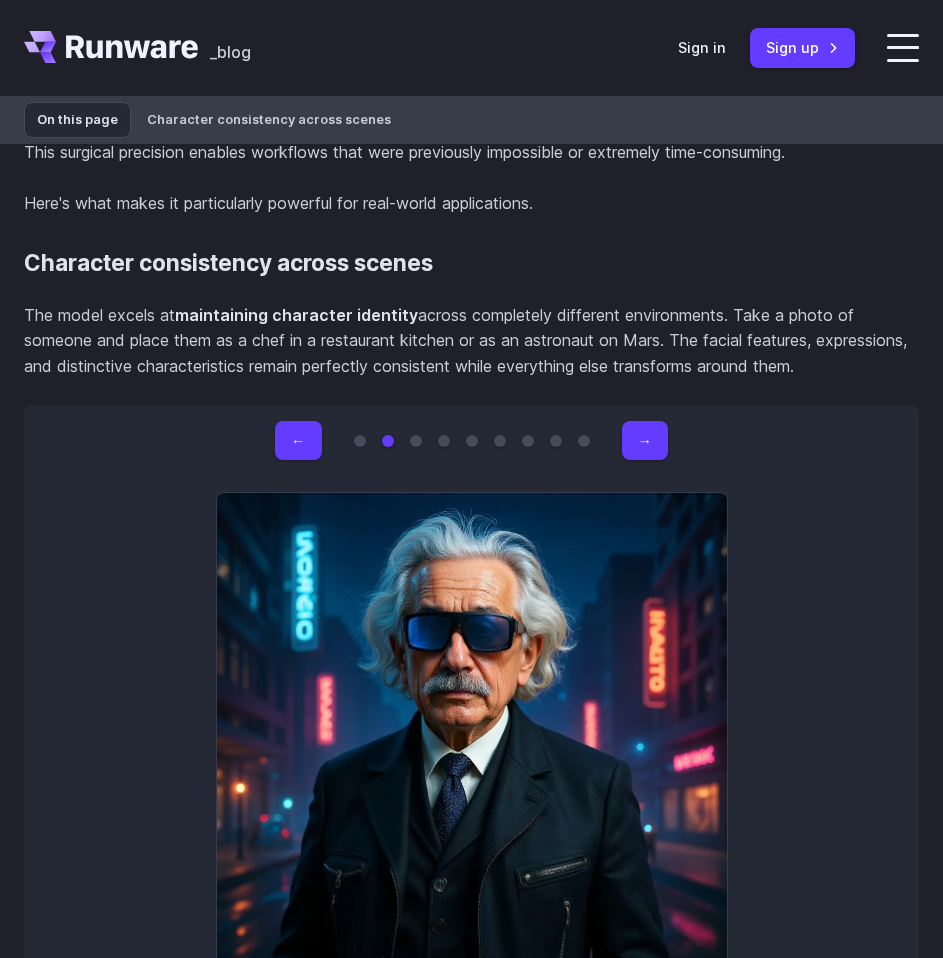 scroll, scrollTop: 6100, scrollLeft: 0, axis: vertical 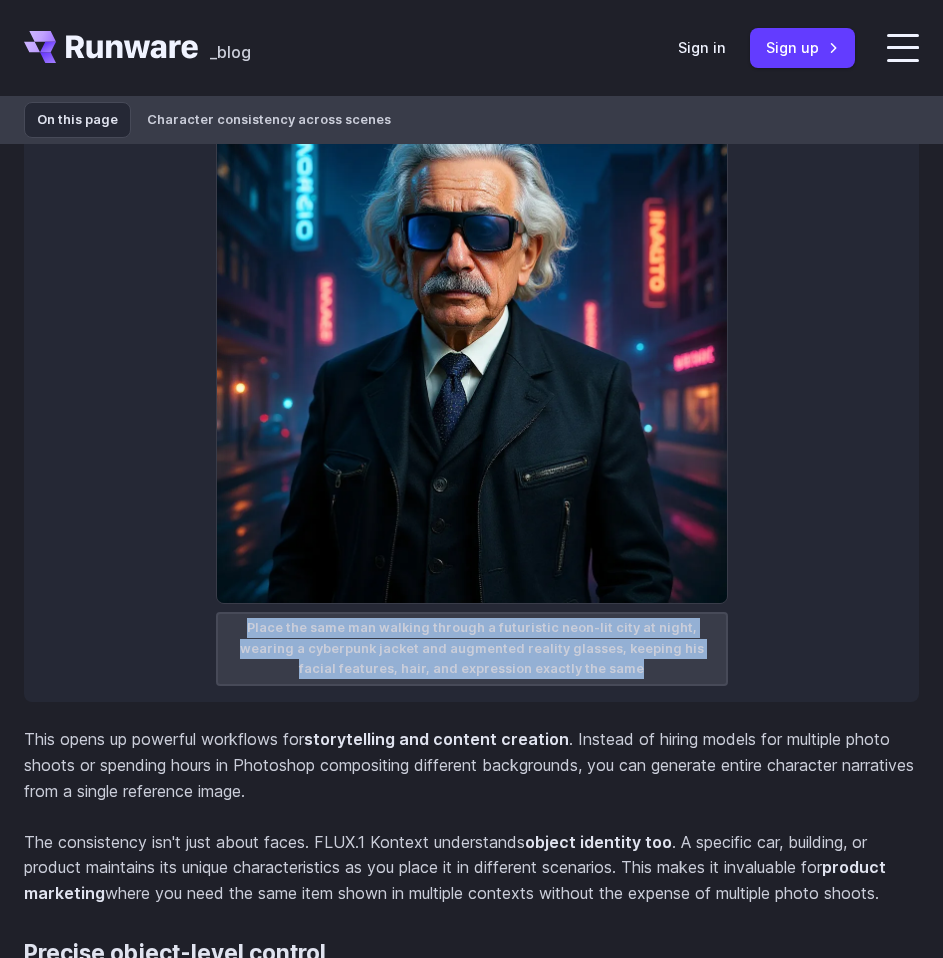 drag, startPoint x: 617, startPoint y: 767, endPoint x: 218, endPoint y: 728, distance: 400.9015 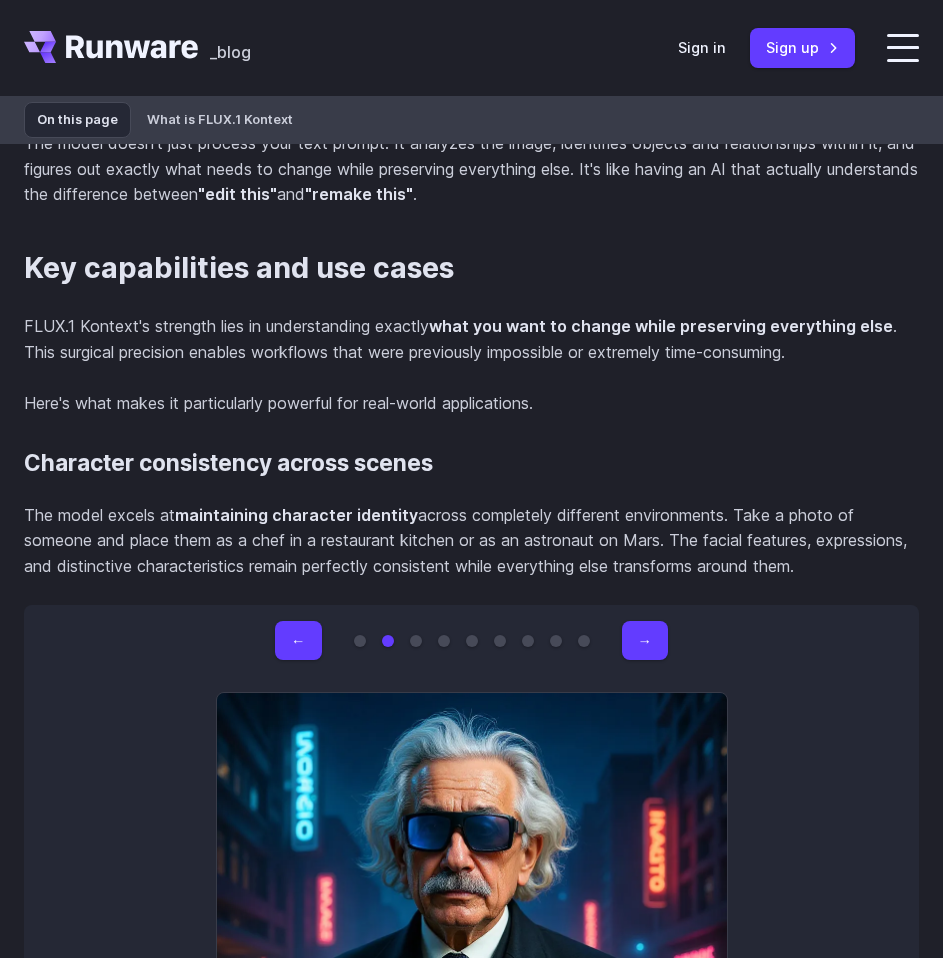 scroll, scrollTop: 5400, scrollLeft: 0, axis: vertical 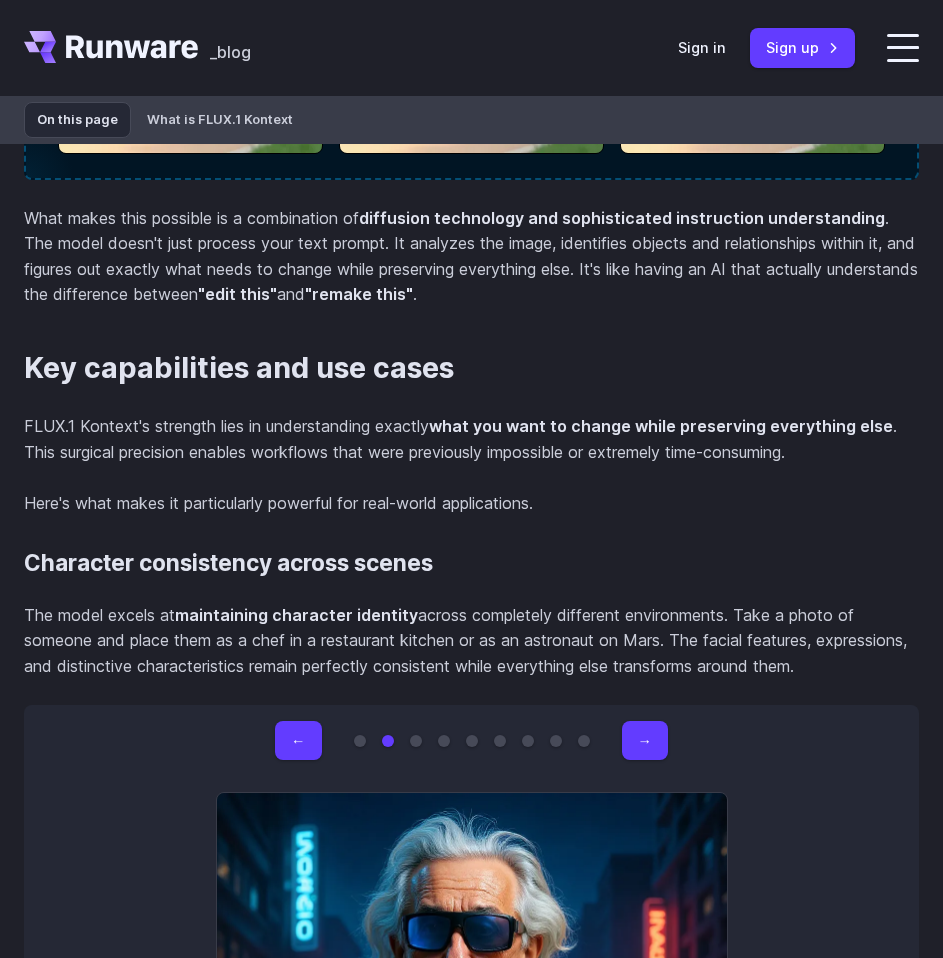 click on "Key capabilities and use cases FLUX.1 Kontext's strength lies in understanding exactly  what you want to change while preserving everything else . This surgical precision enables workflows that were previously impossible or extremely time-consuming. Here's what makes it particularly powerful for real-world applications. Character consistency across scenes The model excels at  maintaining character identity  across completely different environments. Take a photo of someone and place them as a chef in a restaurant kitchen or as an astronaut on Mars. The facial features, expressions, and distinctive characteristics remain perfectly consistent while everything else transforms around them.       ←                                                                   →                    A photorealistic portrait of Albert Einstein, clearly showing his face, hair, and expression. ideally front-facing or 3/4 angle, with minimal background clutter" at bounding box center (471, 4661) 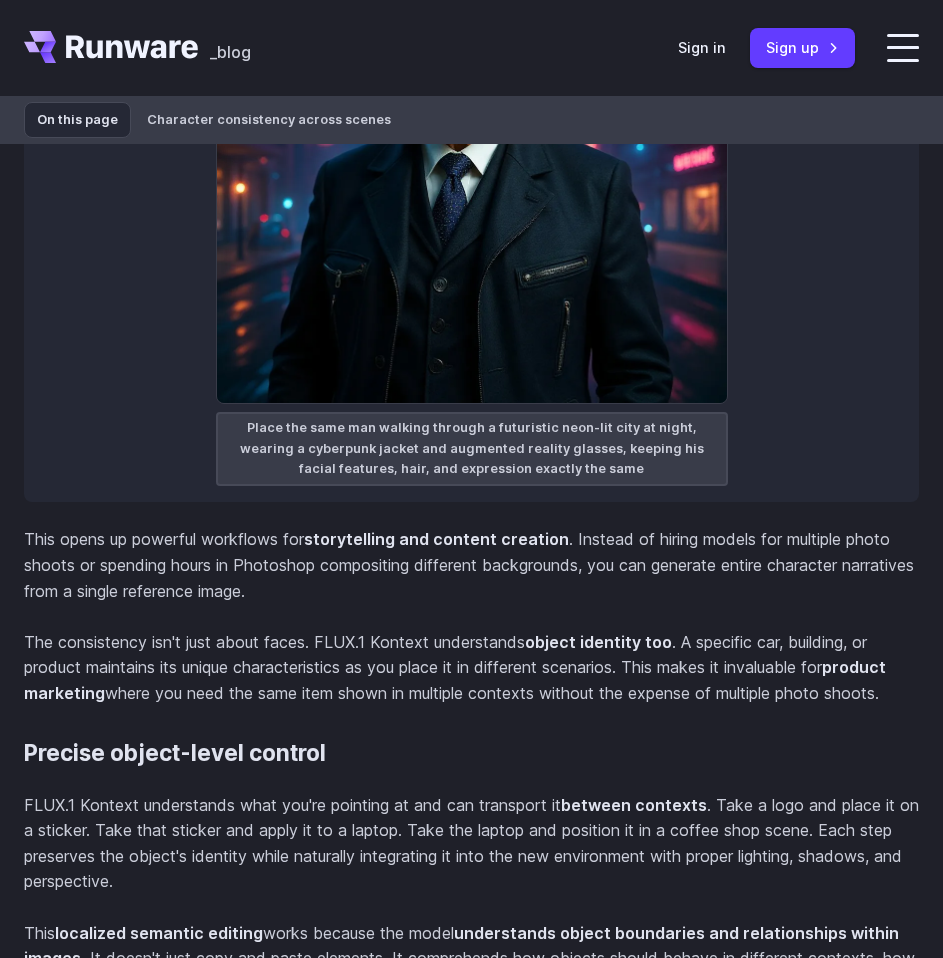 scroll, scrollTop: 5900, scrollLeft: 0, axis: vertical 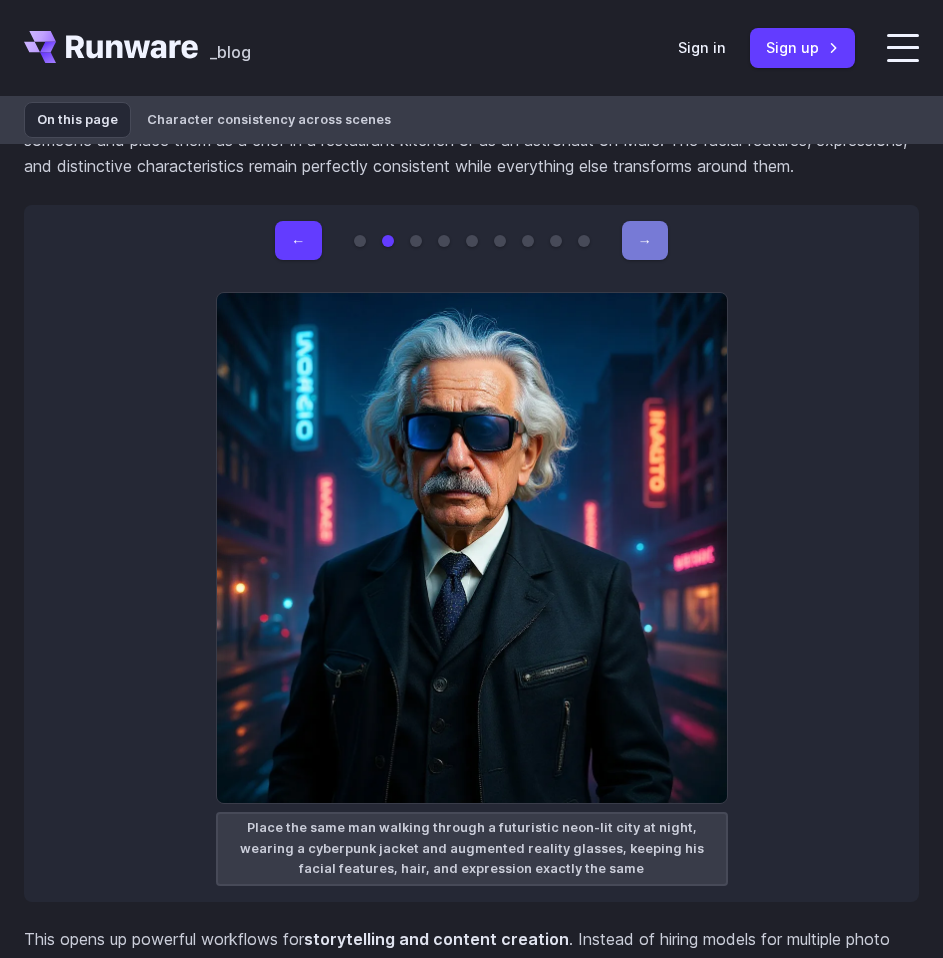 click on "→" at bounding box center [645, 240] 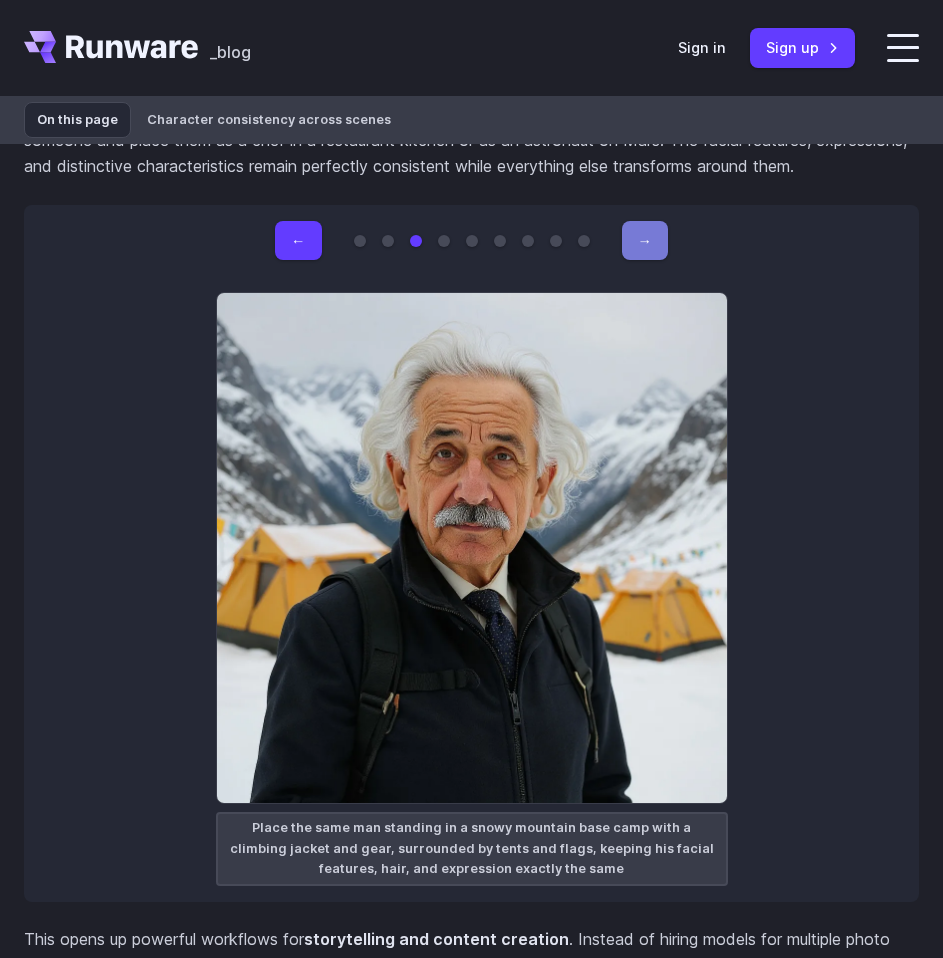 click on "→" at bounding box center (645, 240) 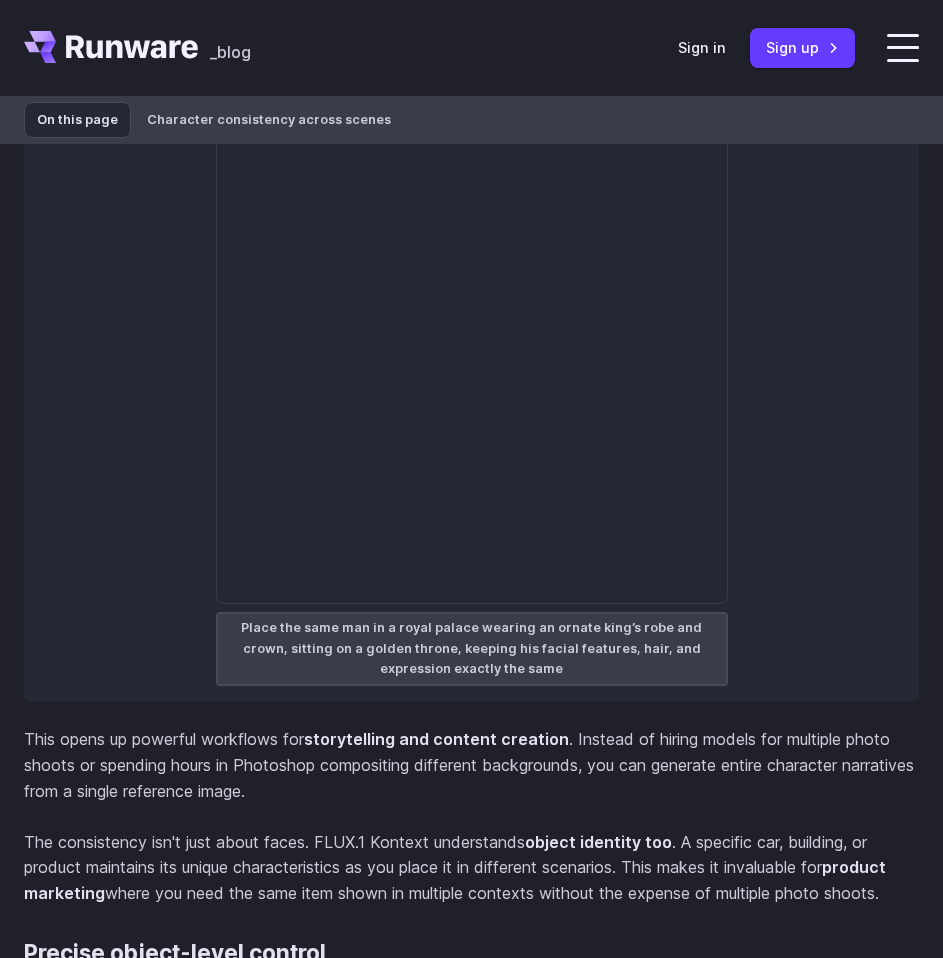 scroll, scrollTop: 5900, scrollLeft: 0, axis: vertical 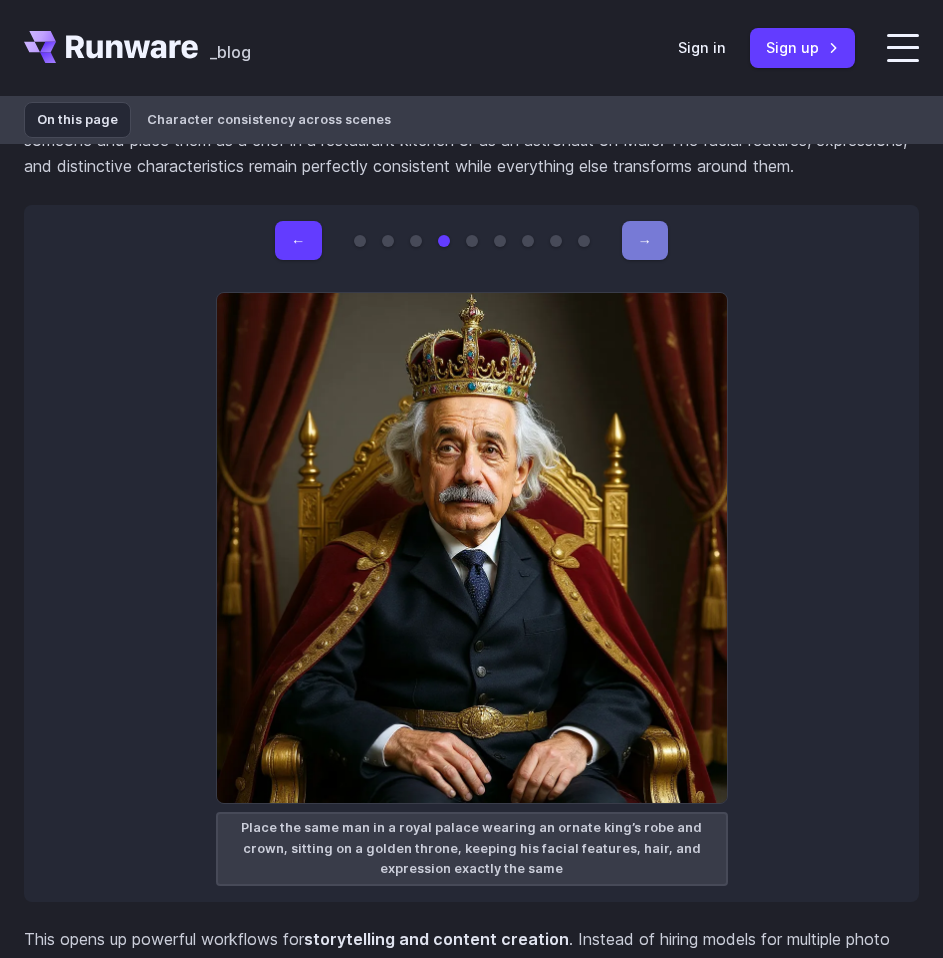 click on "→" at bounding box center [645, 240] 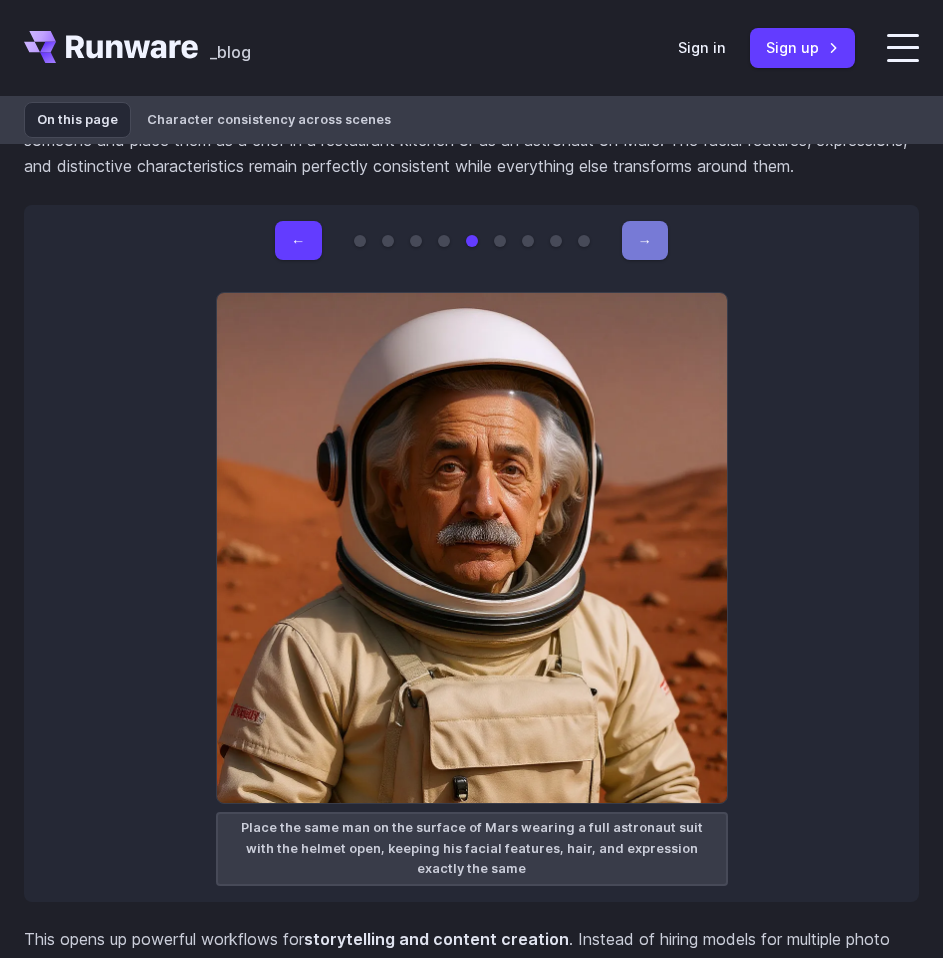 click on "→" at bounding box center [645, 240] 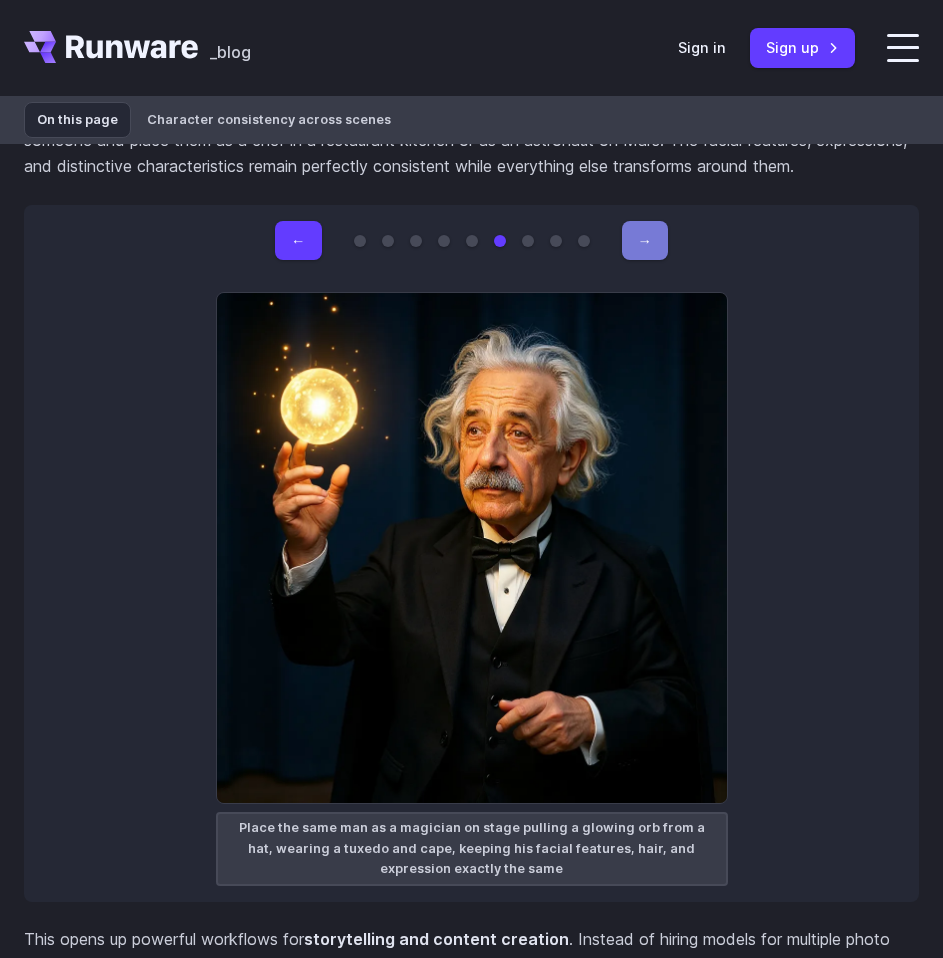 click on "→" at bounding box center (645, 240) 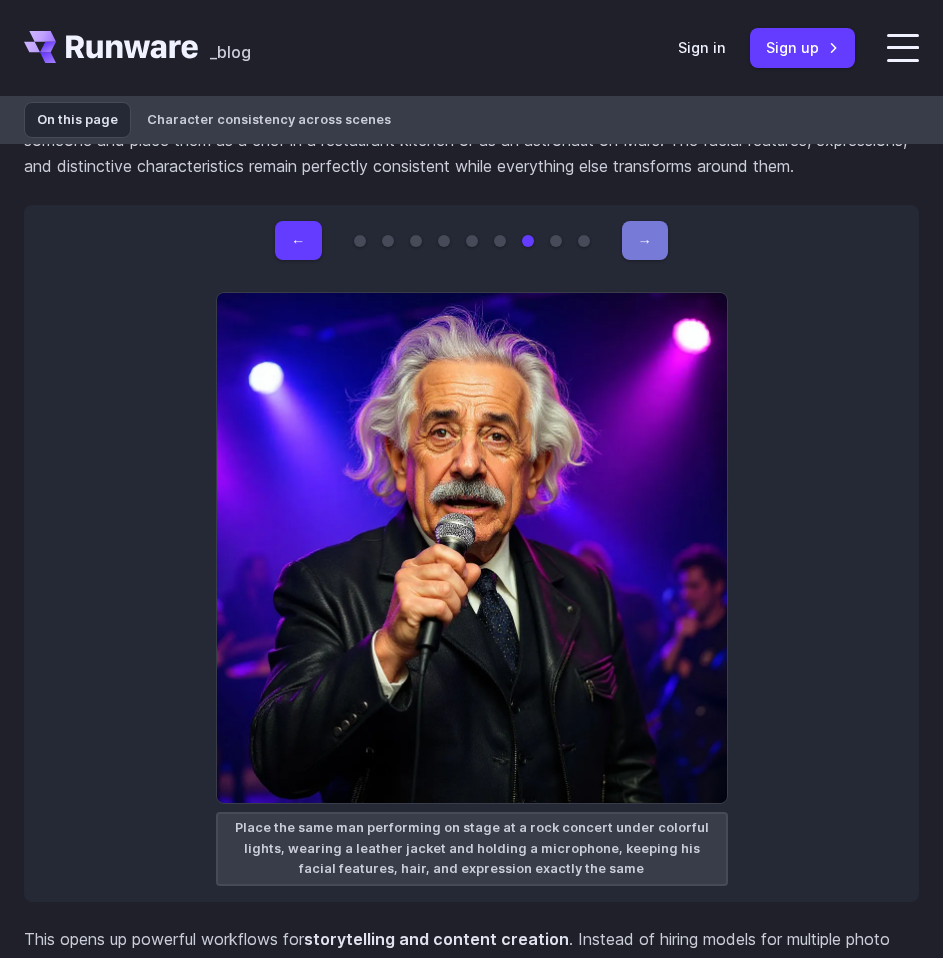 click on "→" at bounding box center (645, 240) 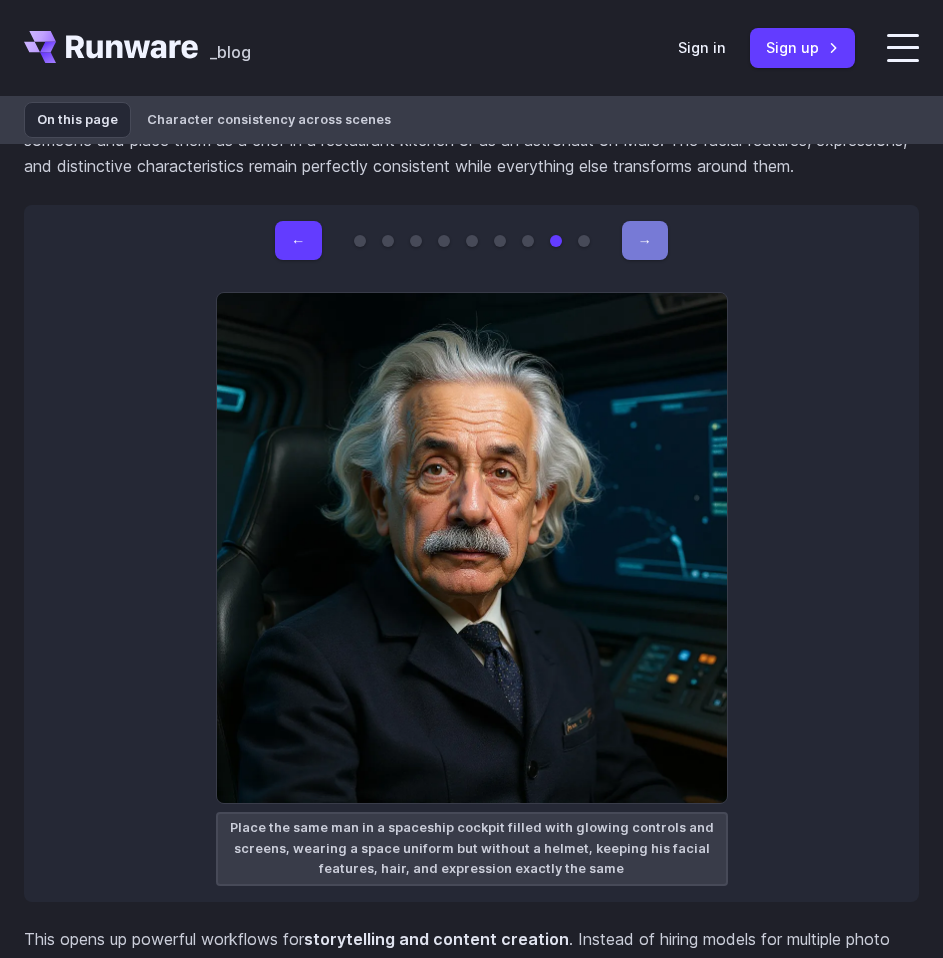 click on "→" at bounding box center [645, 240] 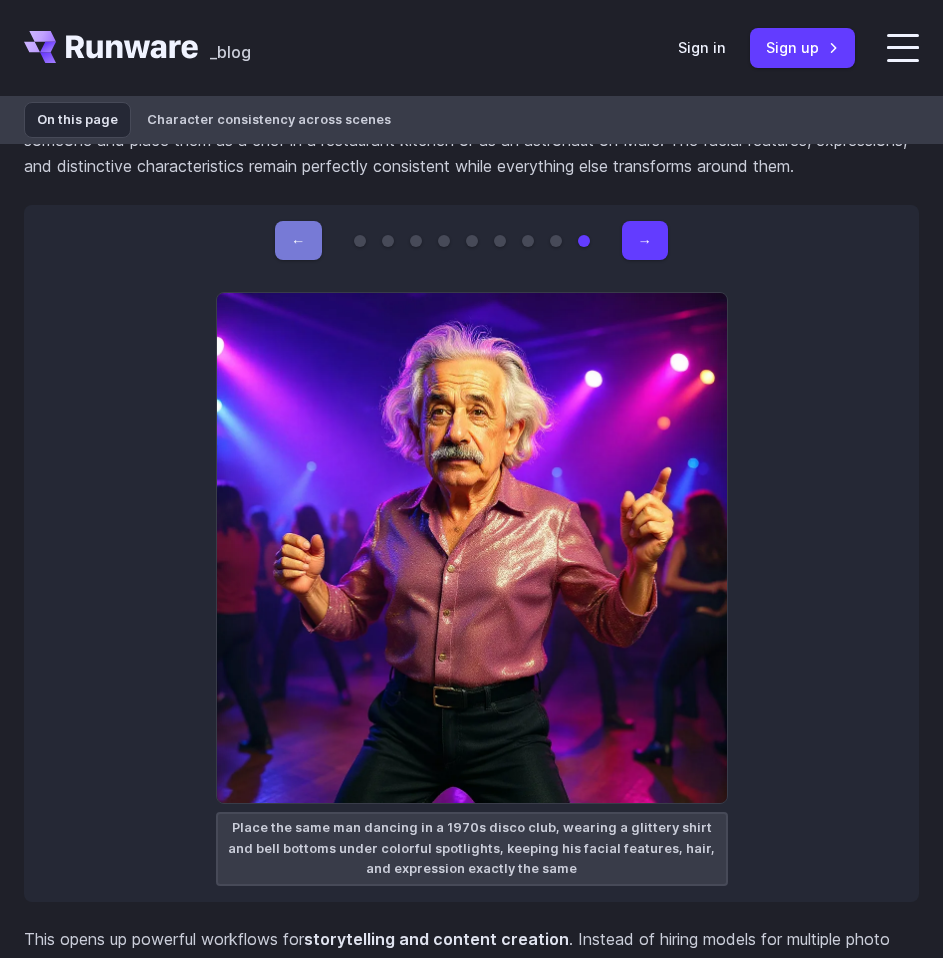 click on "←" at bounding box center (298, 240) 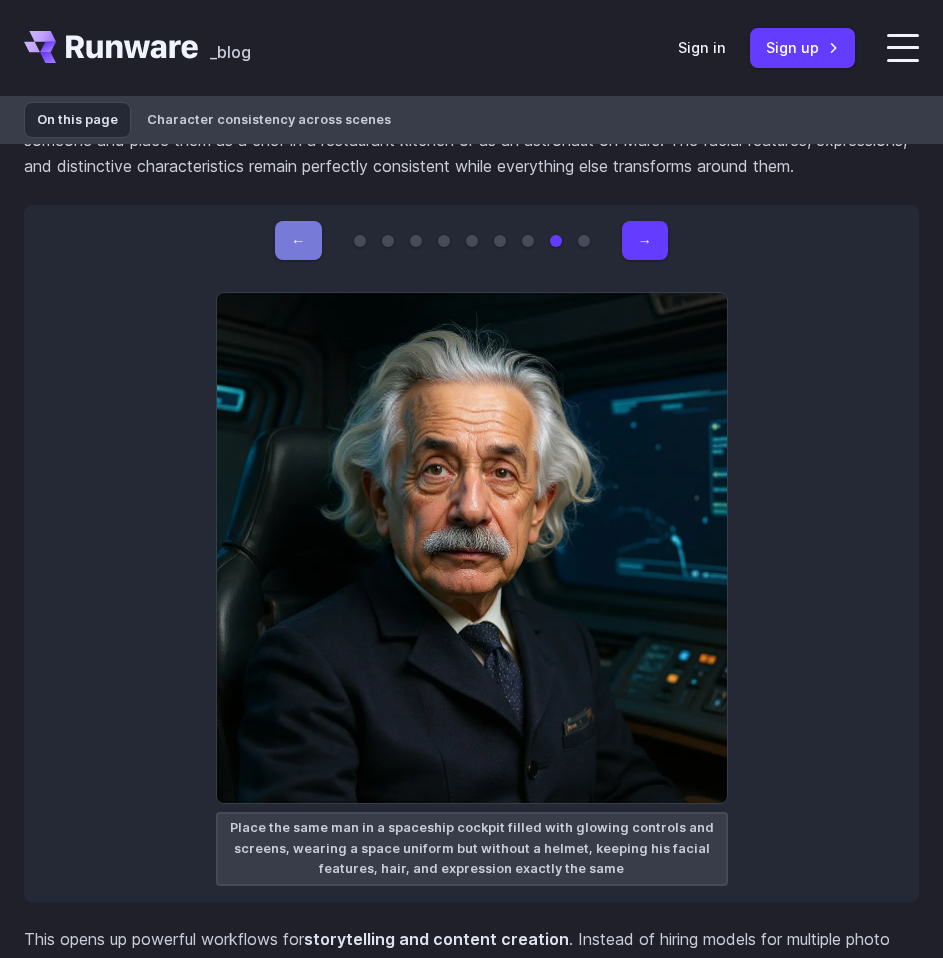 click on "←" at bounding box center (298, 240) 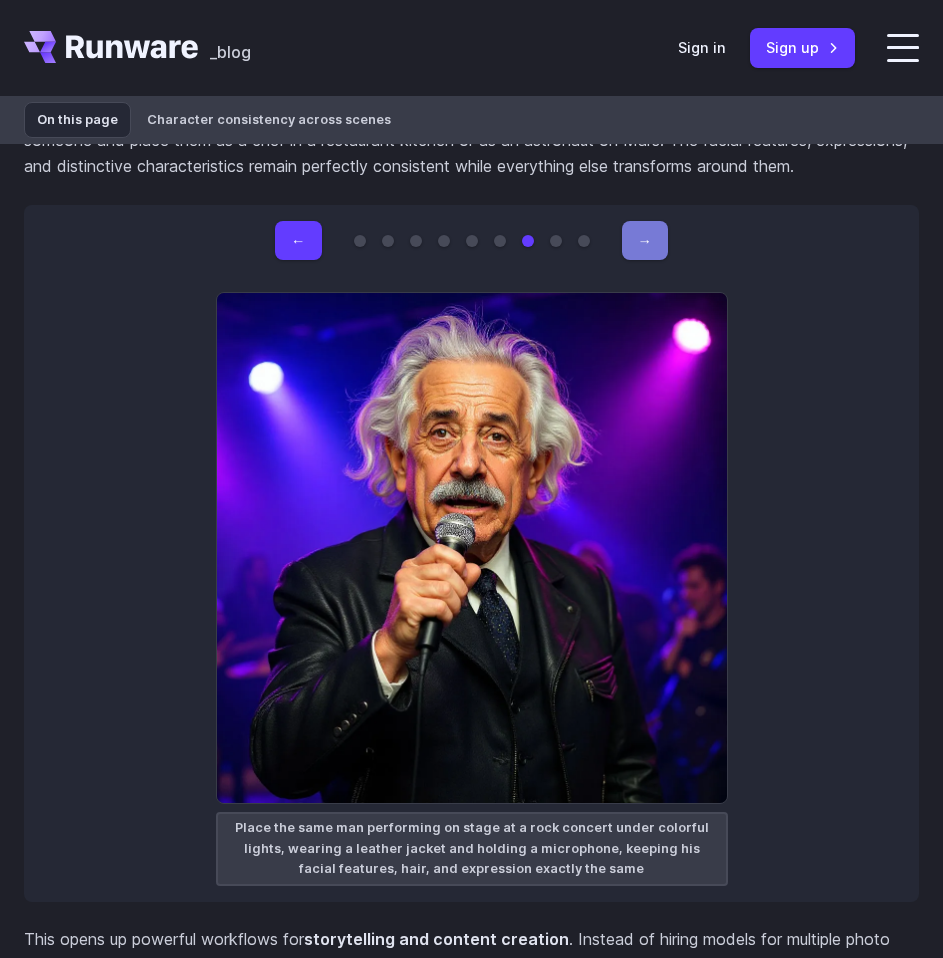 click on "→" at bounding box center [645, 240] 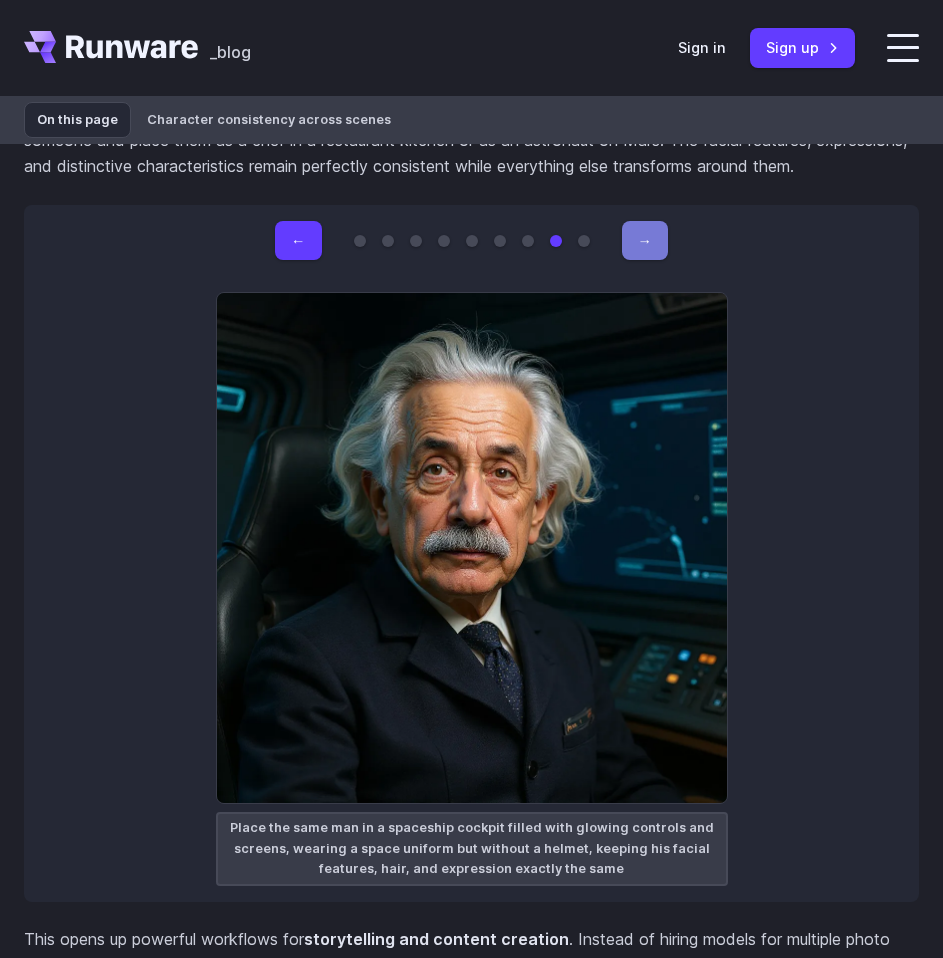 click on "→" at bounding box center (645, 240) 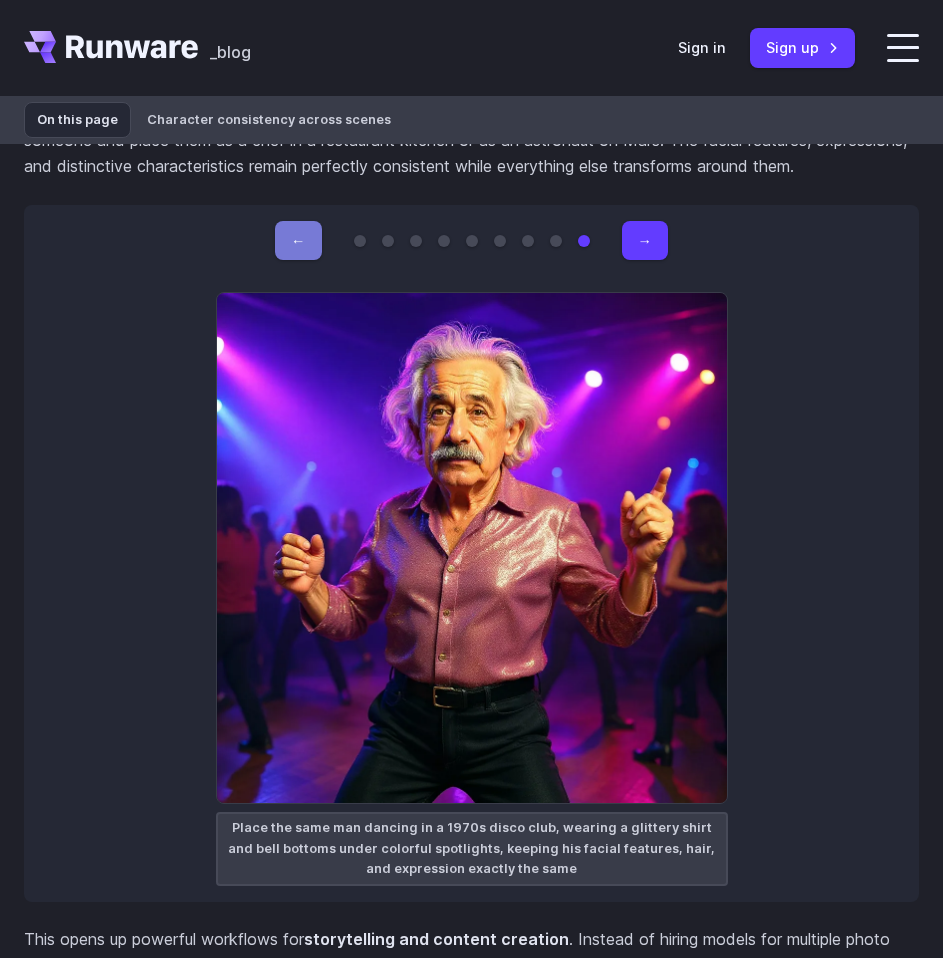 click on "←" at bounding box center [298, 240] 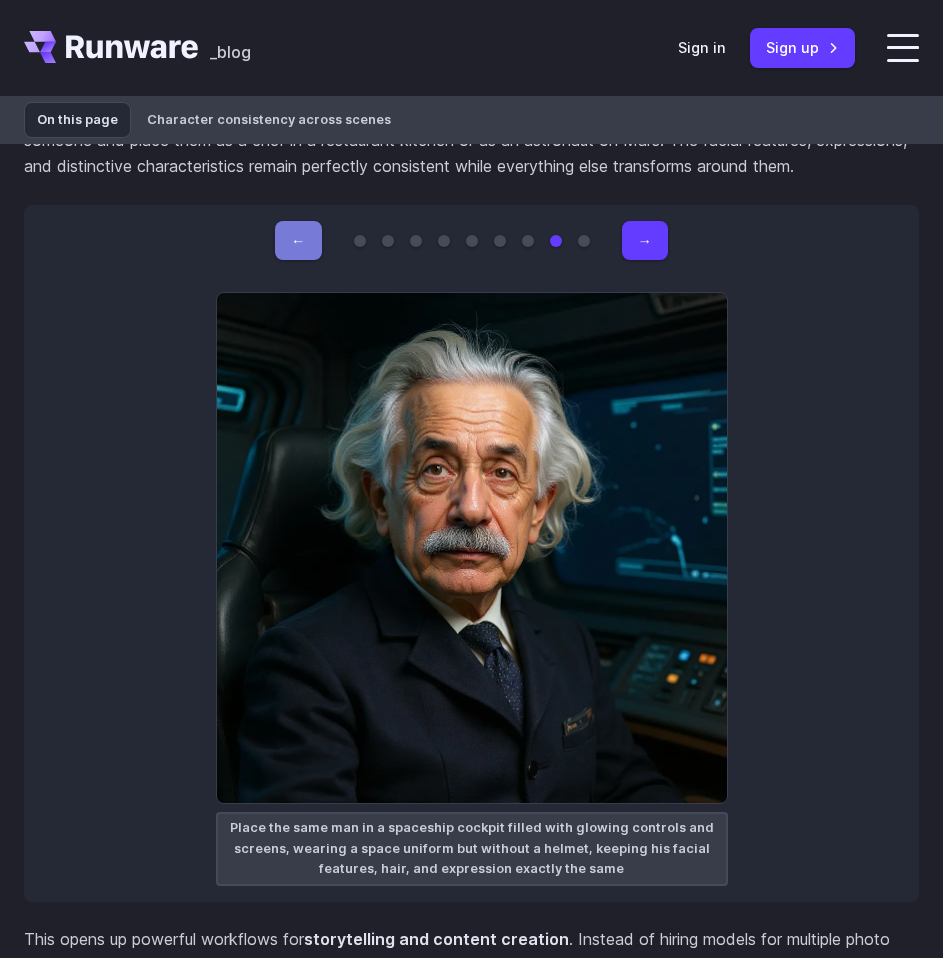 click on "←" at bounding box center (298, 240) 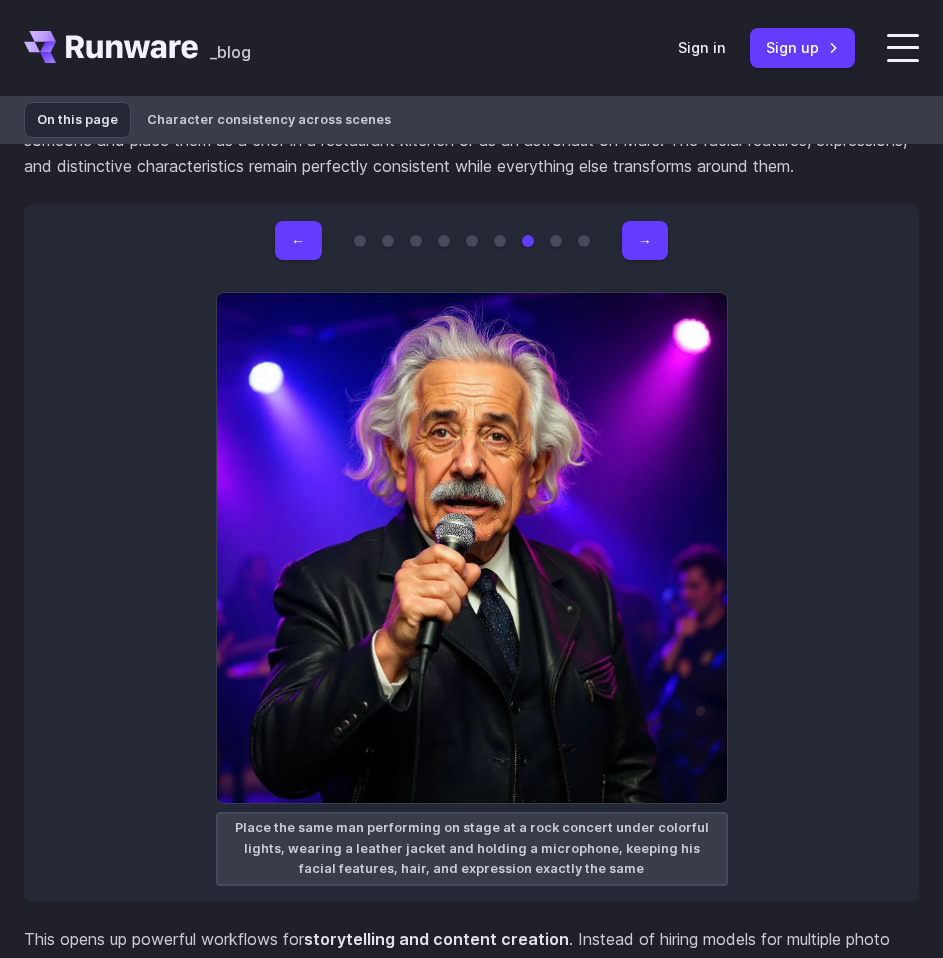 scroll, scrollTop: 6000, scrollLeft: 0, axis: vertical 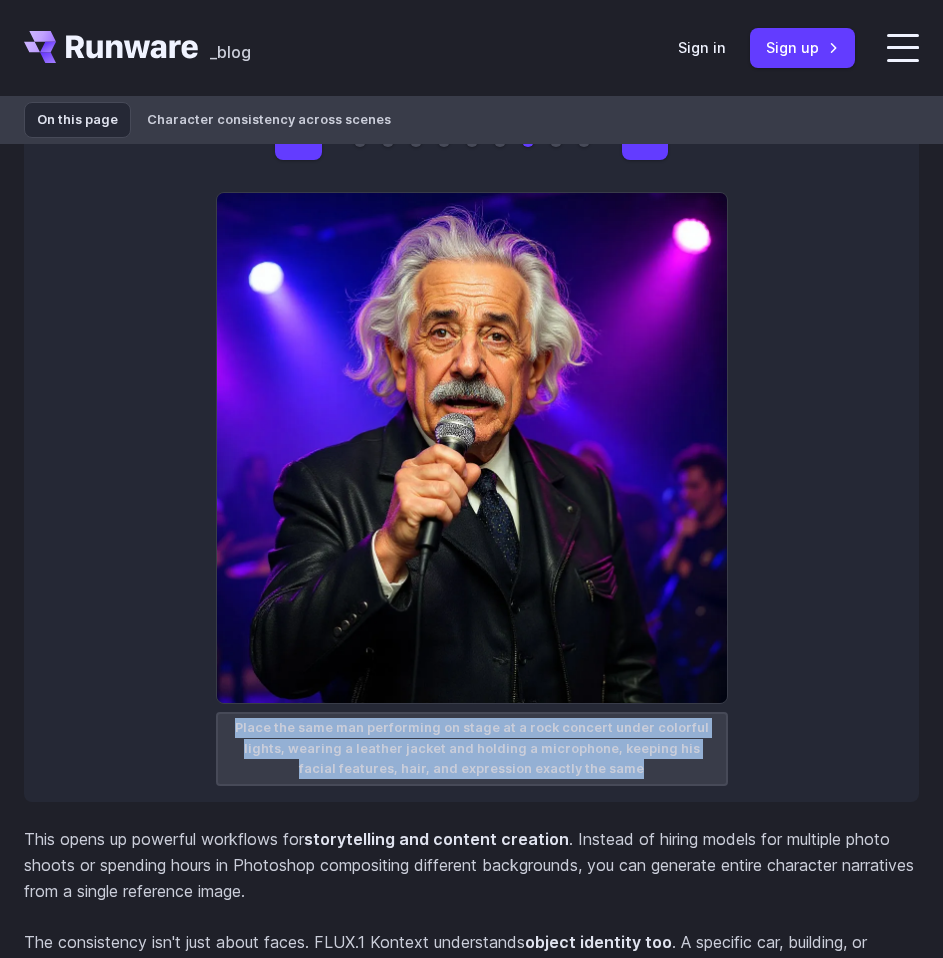 drag, startPoint x: 661, startPoint y: 875, endPoint x: 240, endPoint y: 830, distance: 423.39816 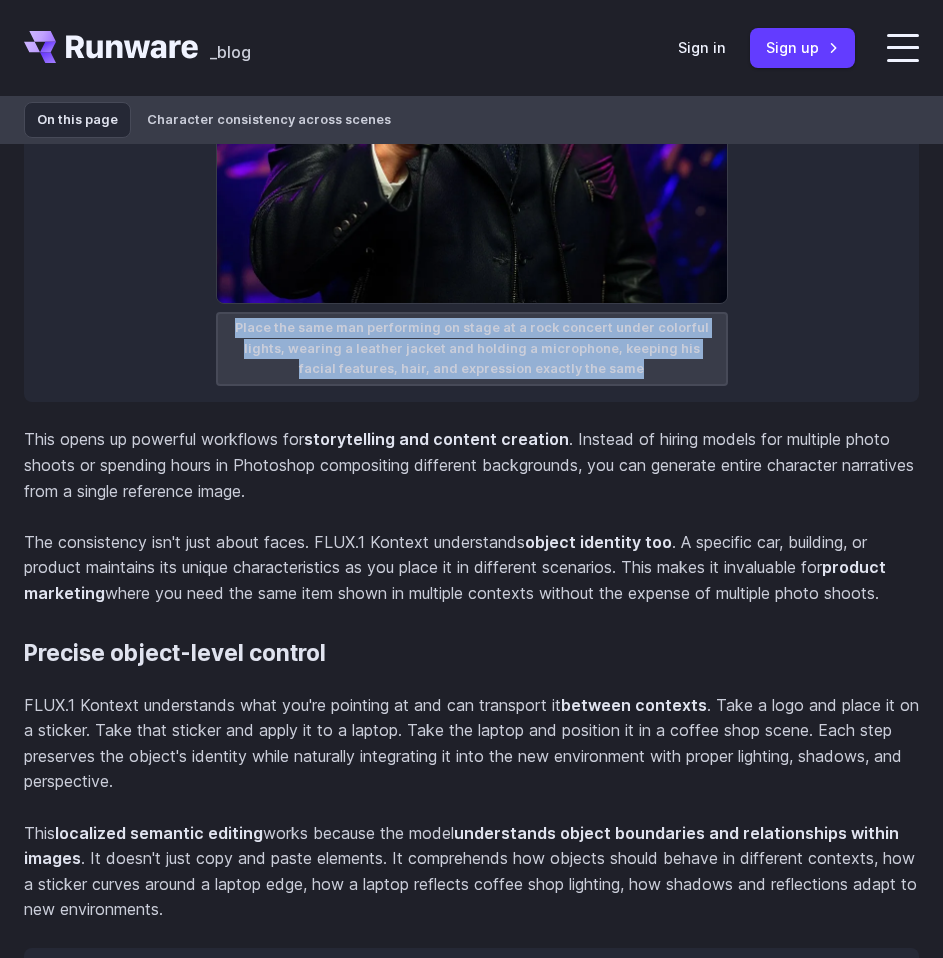 scroll, scrollTop: 6000, scrollLeft: 0, axis: vertical 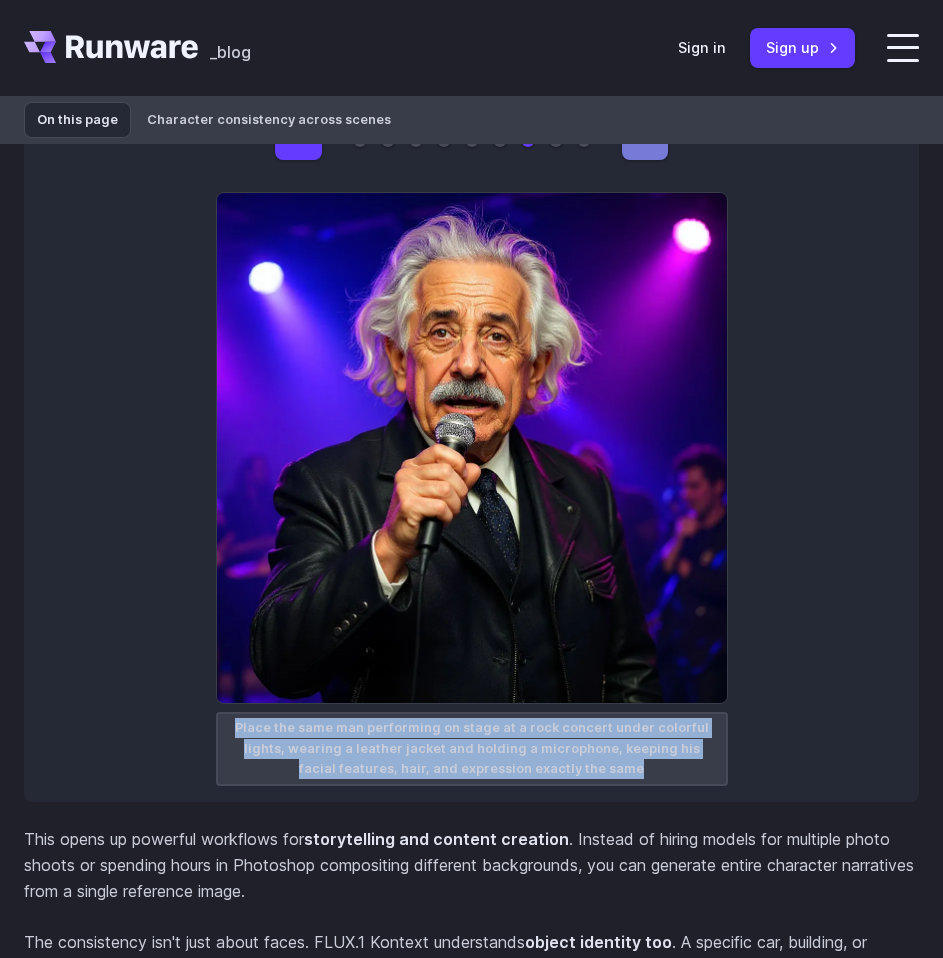 click on "→" at bounding box center [645, 140] 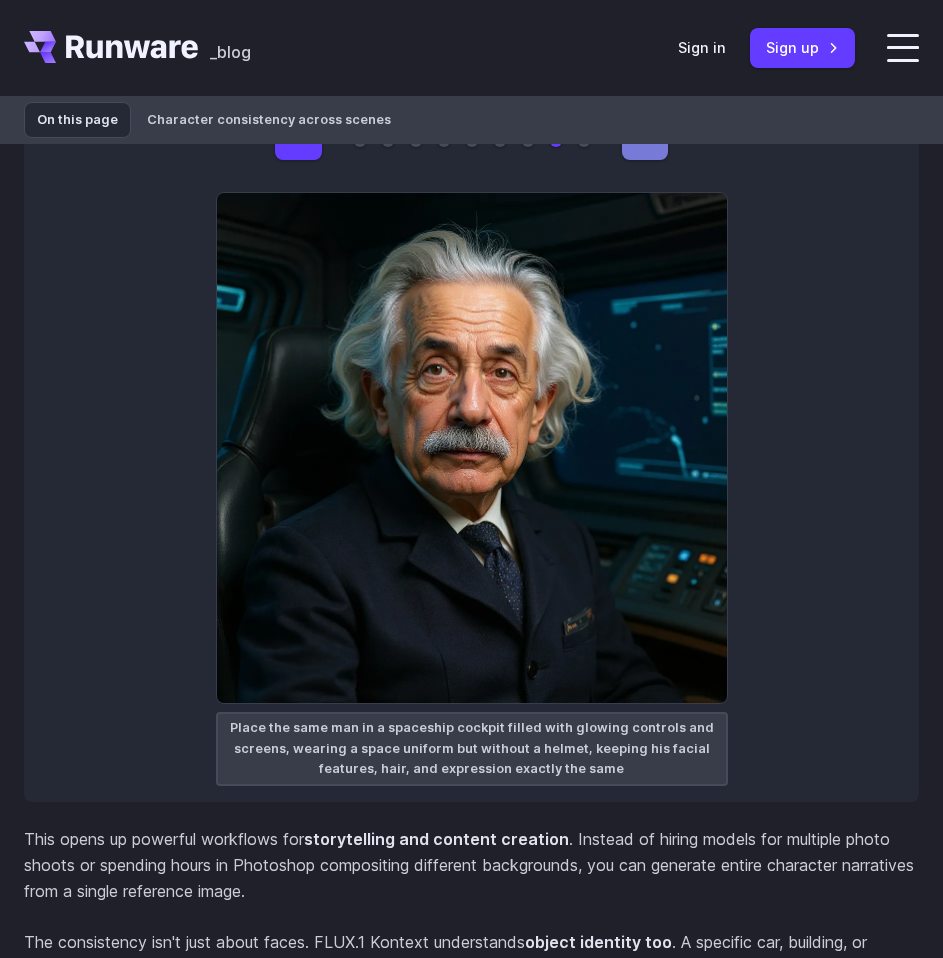 click on "→" at bounding box center (645, 140) 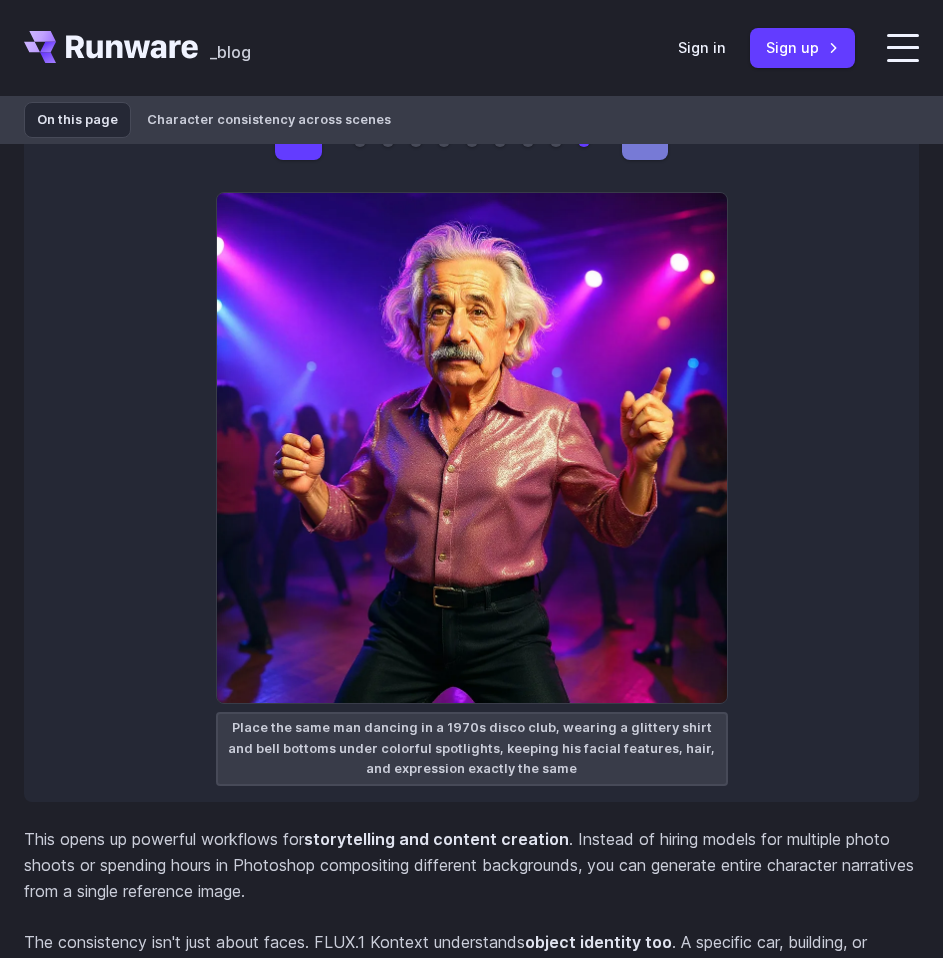 click on "→" at bounding box center [645, 140] 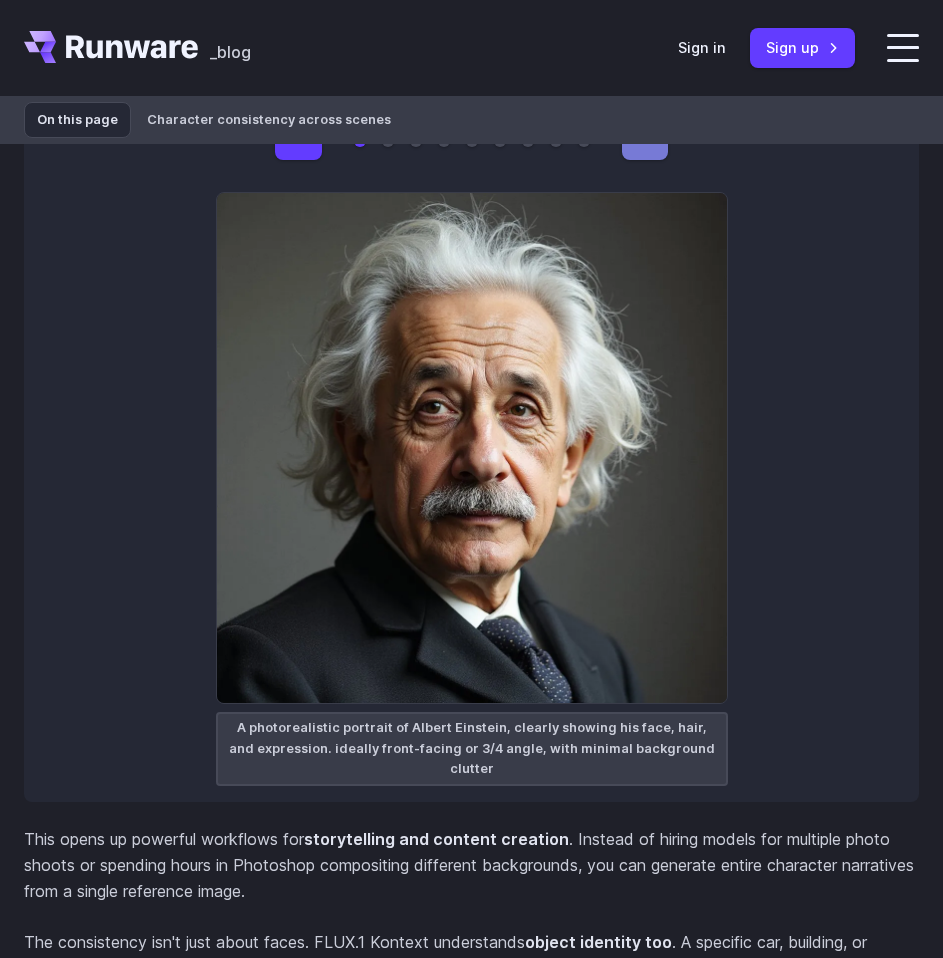 click on "→" at bounding box center (645, 140) 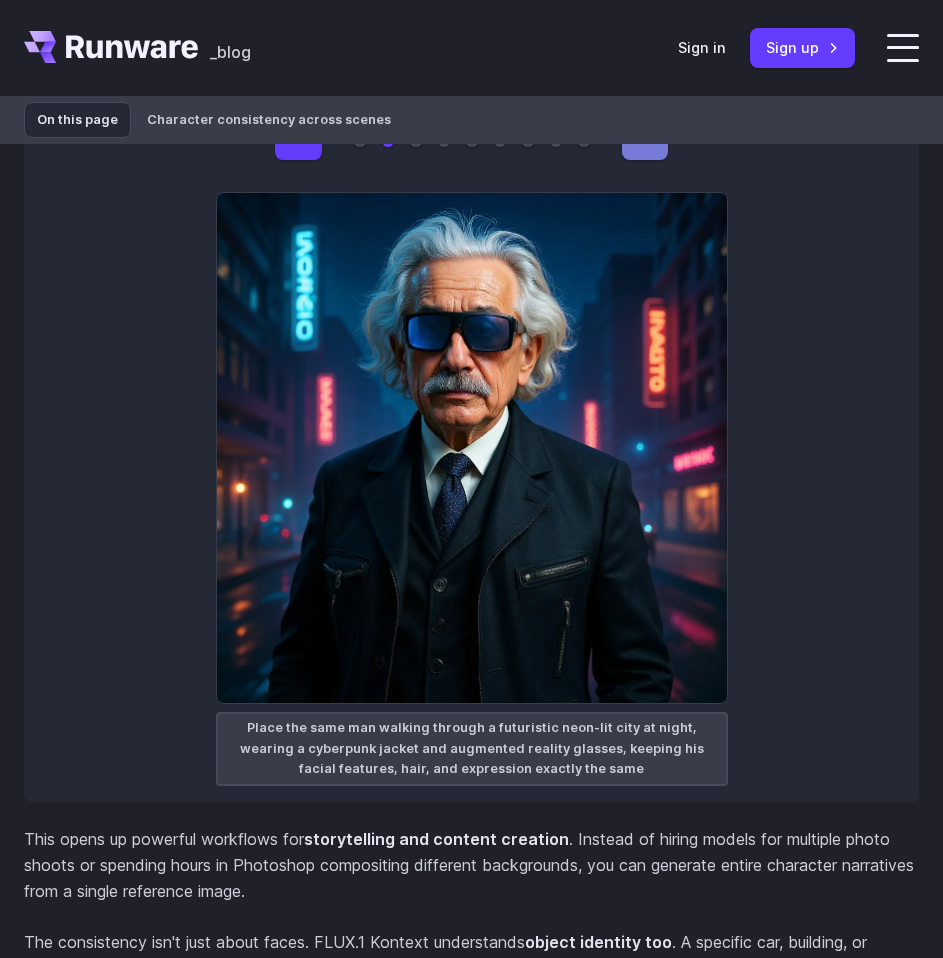 click on "→" at bounding box center [645, 140] 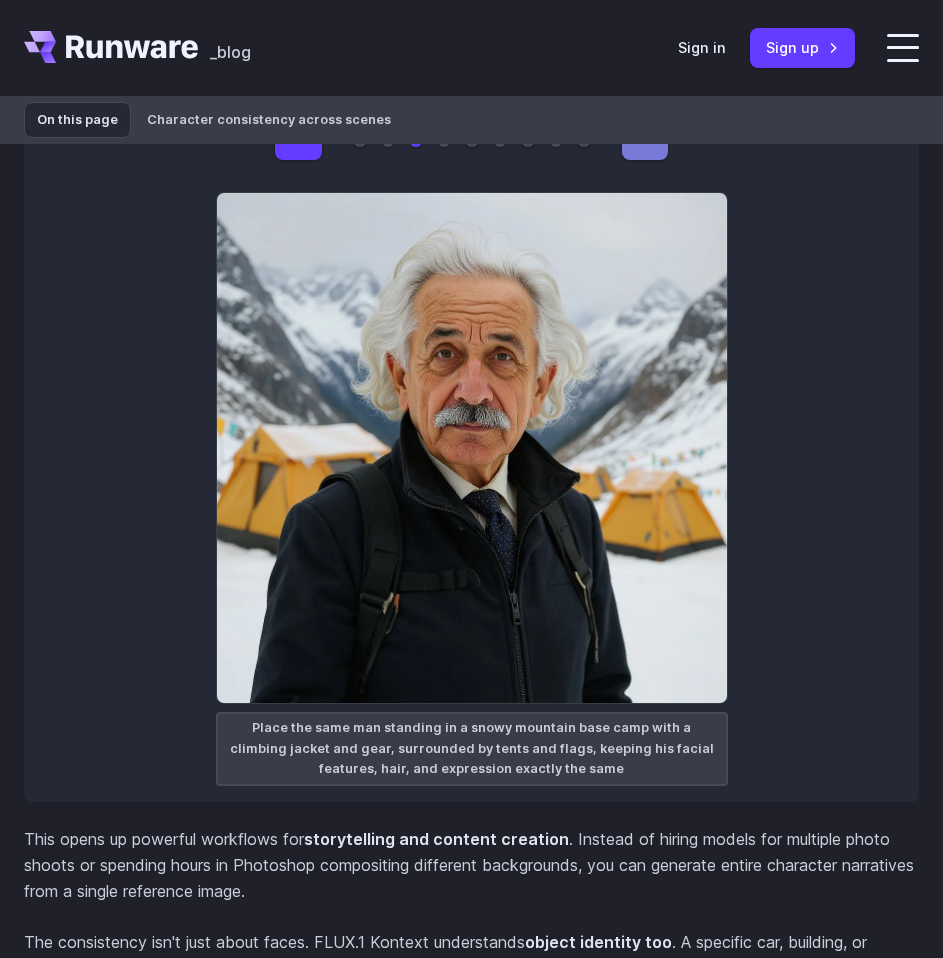 click on "→" at bounding box center [645, 140] 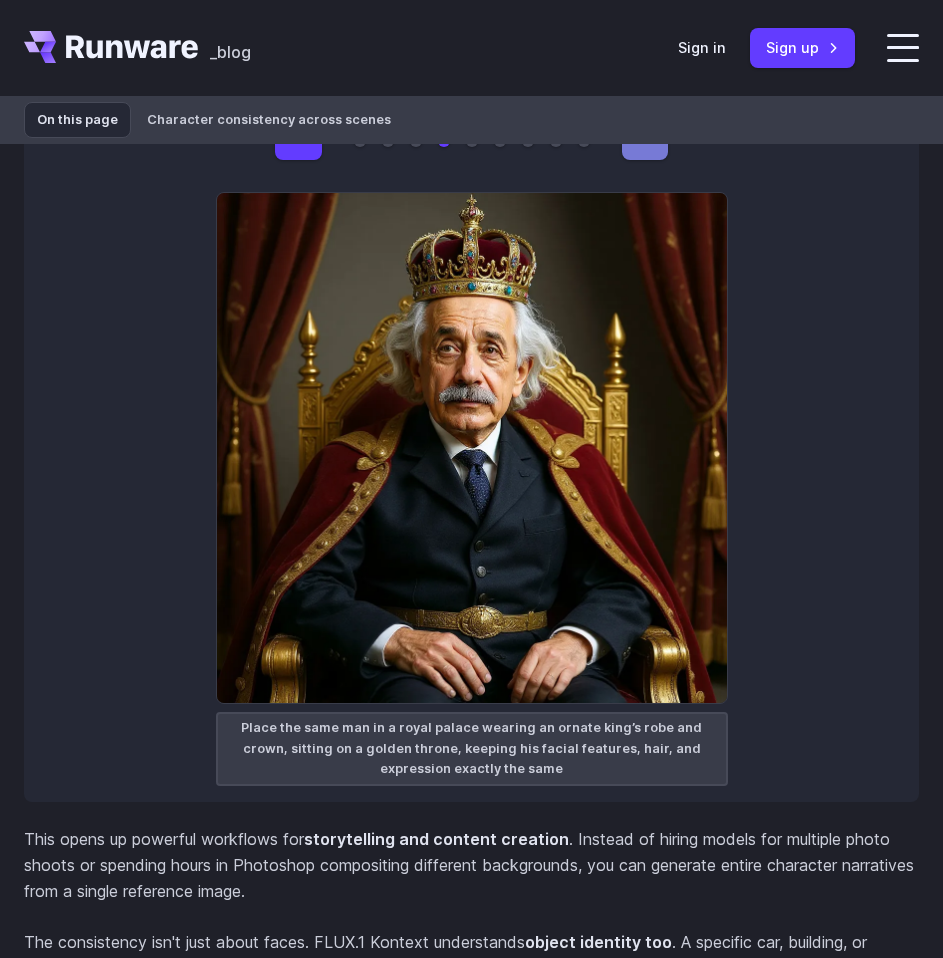 click on "→" at bounding box center (645, 140) 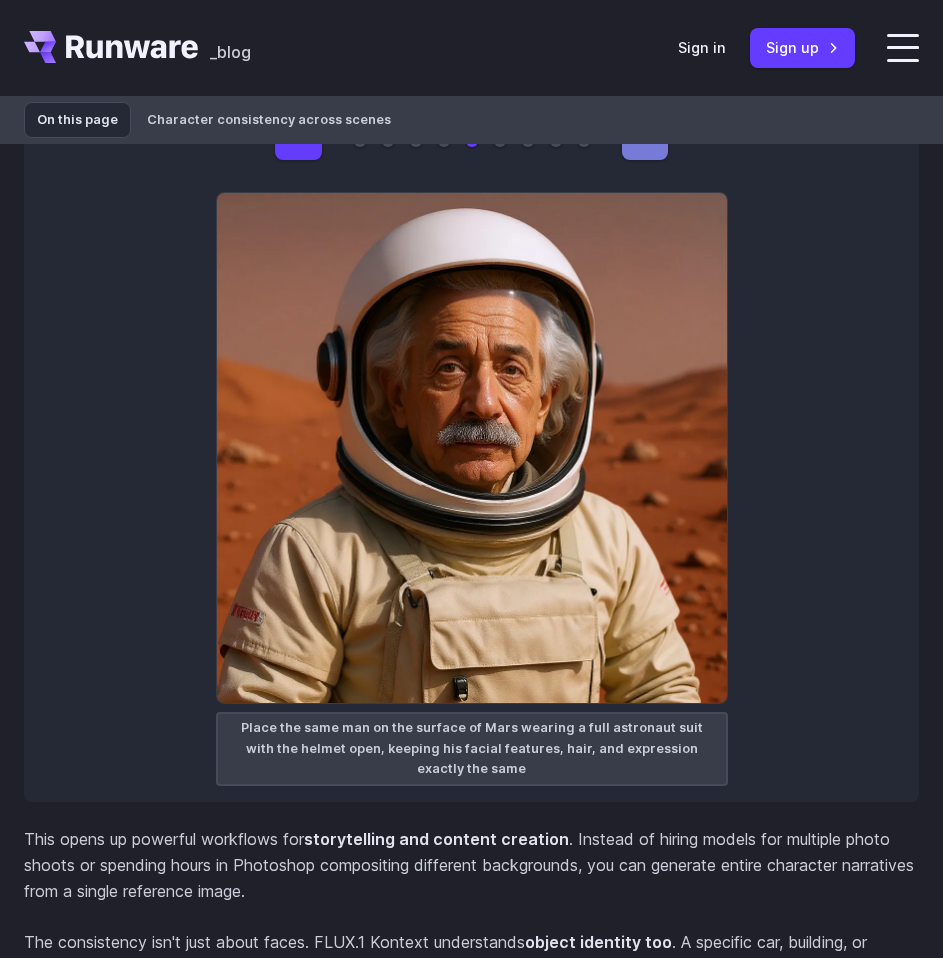 click on "→" at bounding box center [645, 140] 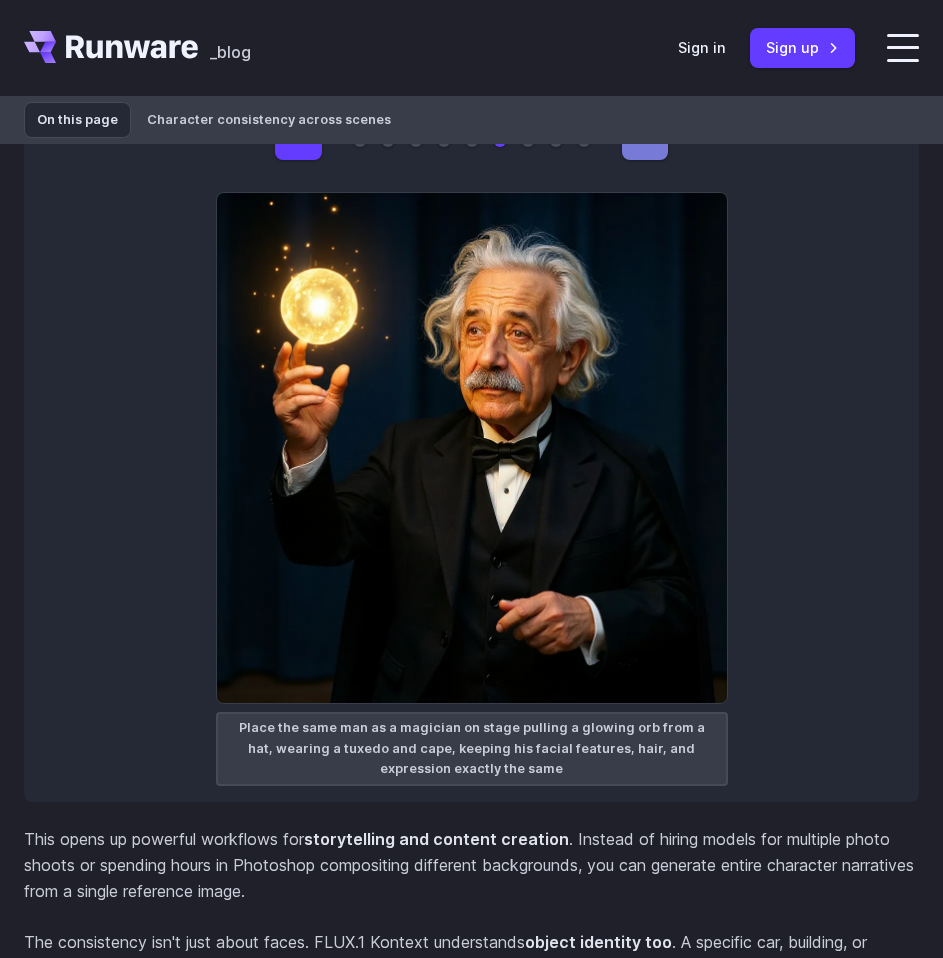click on "→" at bounding box center [645, 140] 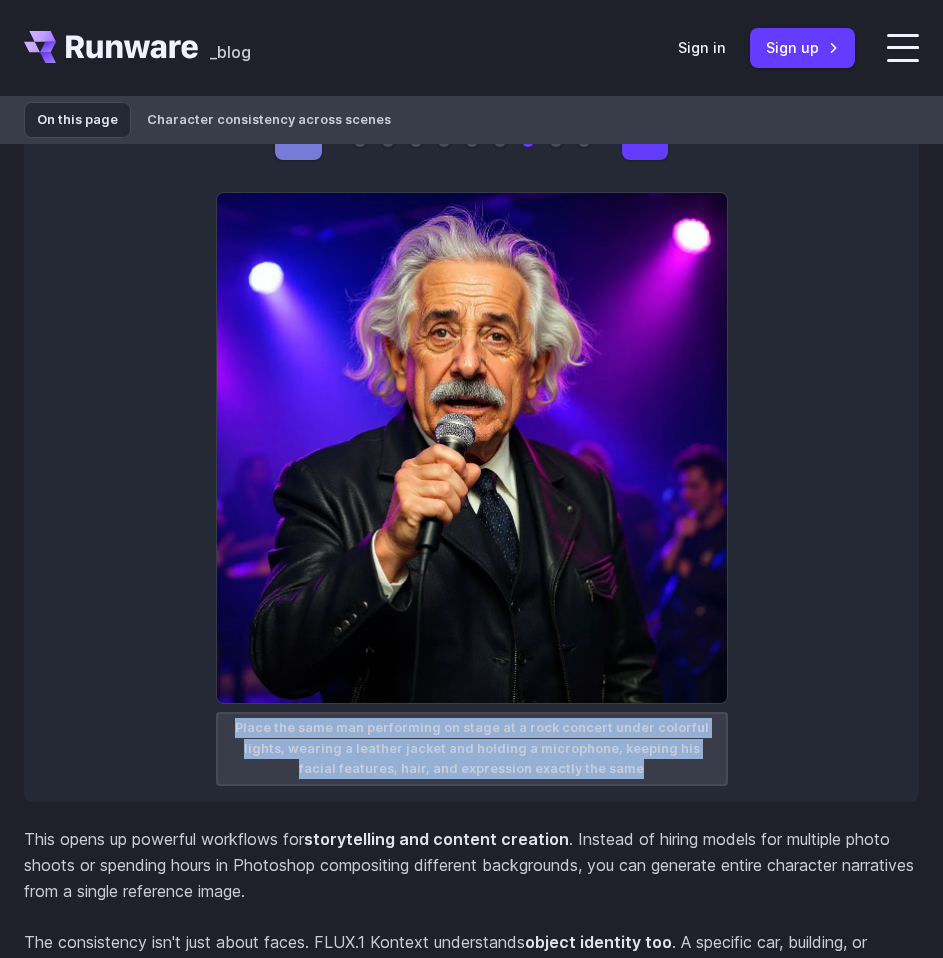 click on "←" at bounding box center [298, 140] 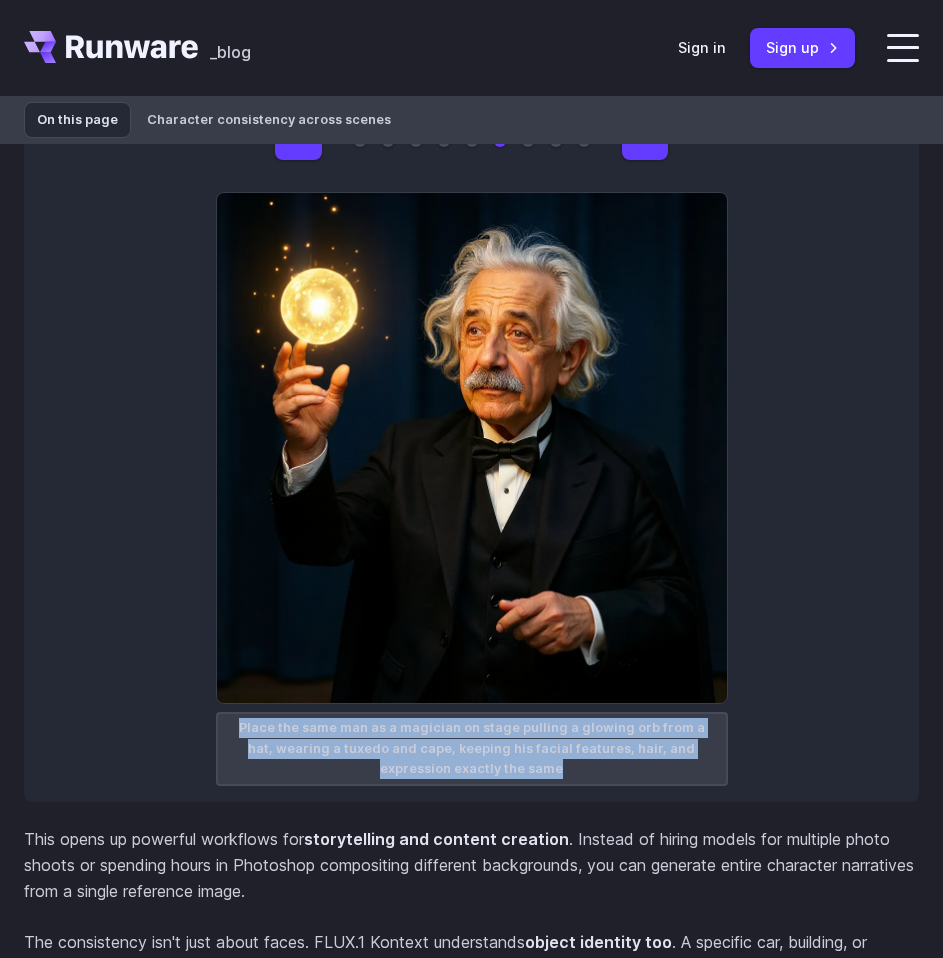 drag, startPoint x: 578, startPoint y: 872, endPoint x: 214, endPoint y: 830, distance: 366.41507 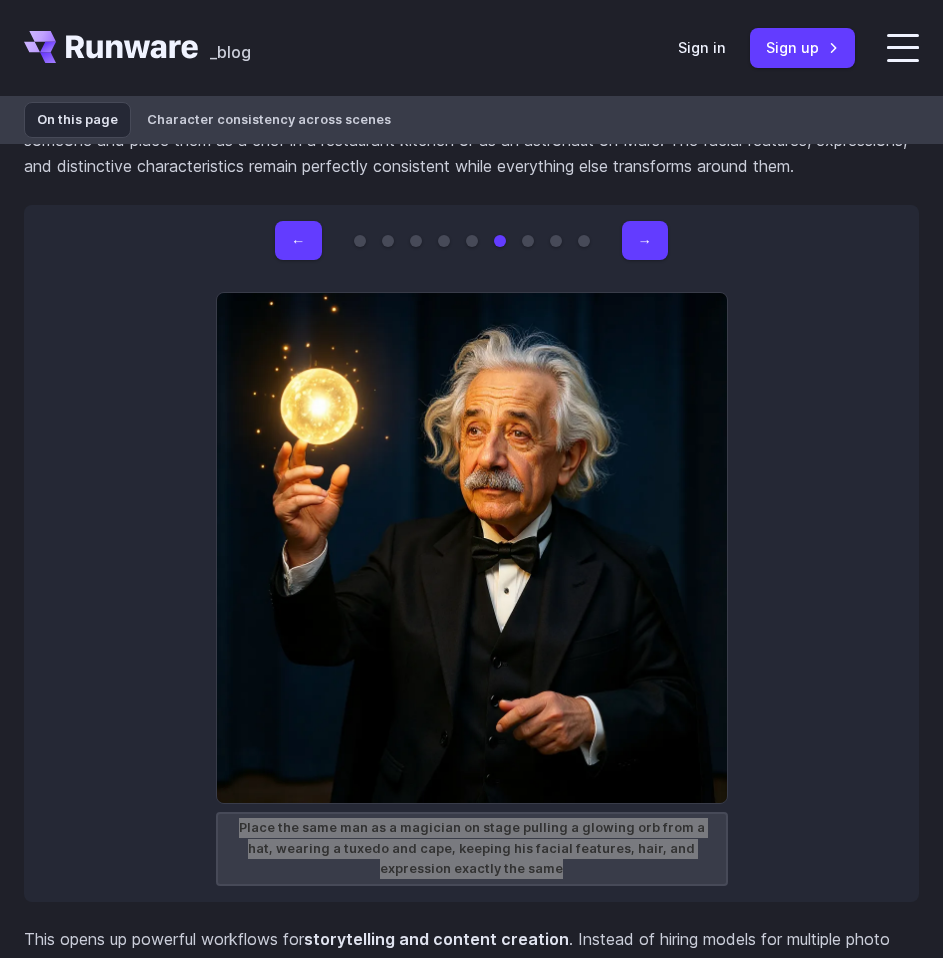 scroll, scrollTop: 6000, scrollLeft: 0, axis: vertical 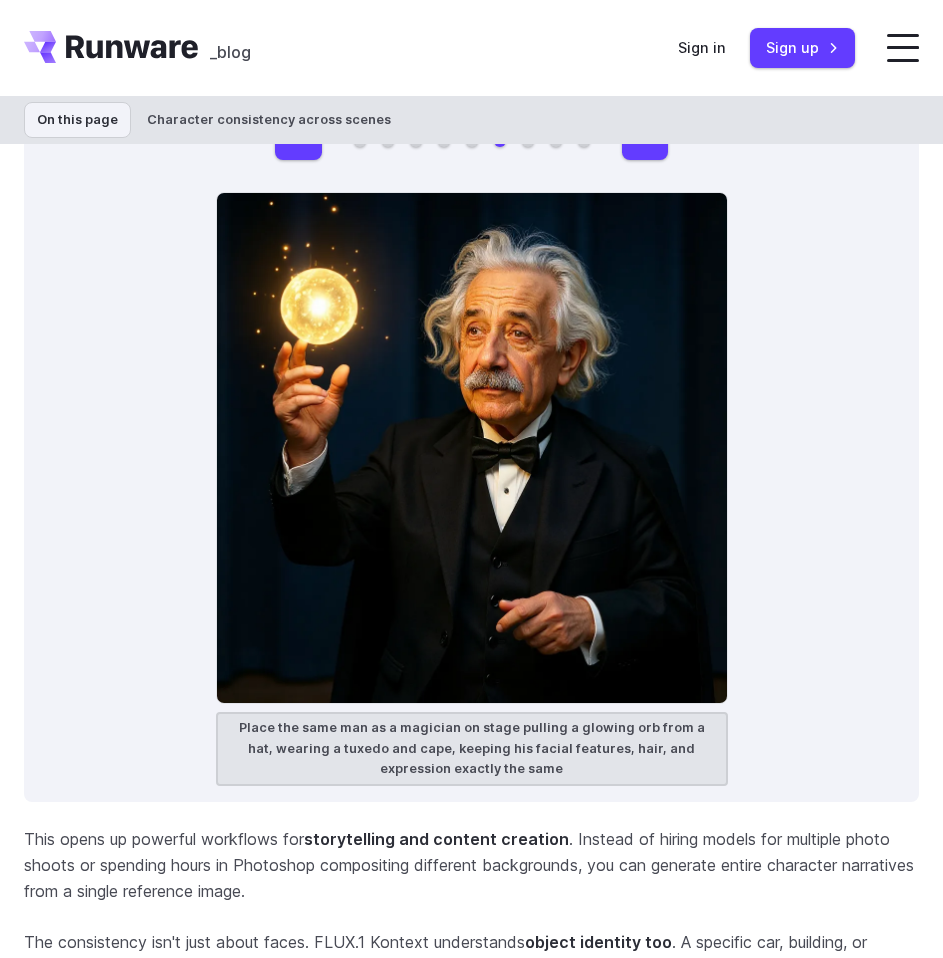 click on "←                                                                   →                    A photorealistic portrait of Albert Einstein, clearly showing his face, hair, and expression. ideally front-facing or 3/4 angle, with minimal background clutter        Place the same man walking through a futuristic neon-lit city at night, wearing a cyberpunk jacket and augmented reality glasses, keeping his facial features, hair, and expression exactly the same        Place the same man standing in a snowy mountain base camp with a climbing jacket and gear, surrounded by tents and flags, keeping his facial features, hair, and expression exactly the same        Place the same man in a royal palace wearing an ornate king’s robe and crown, sitting on a golden throne, keeping his facial features, hair, and expression exactly the same        Place the same man on the surface of Mars wearing a full astronaut suit with the helmet open, keeping his facial features, hair, and expression exactly the same" at bounding box center (471, 453) 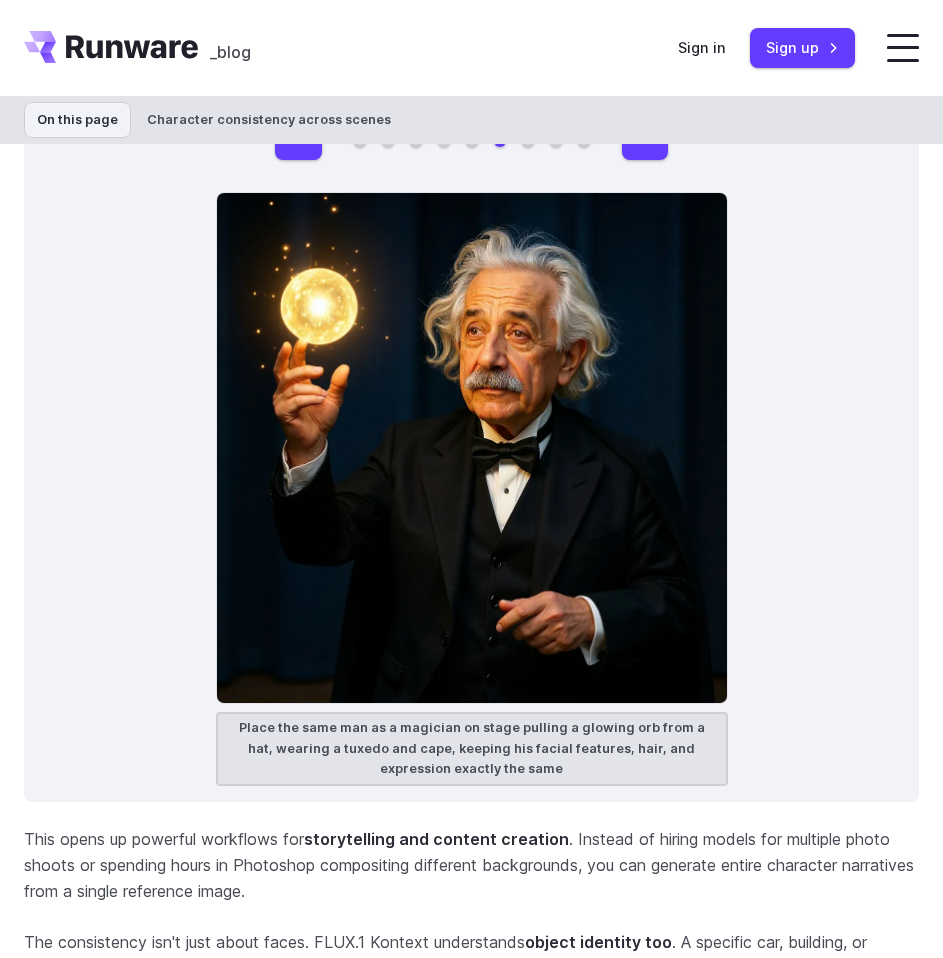 scroll, scrollTop: 5900, scrollLeft: 0, axis: vertical 